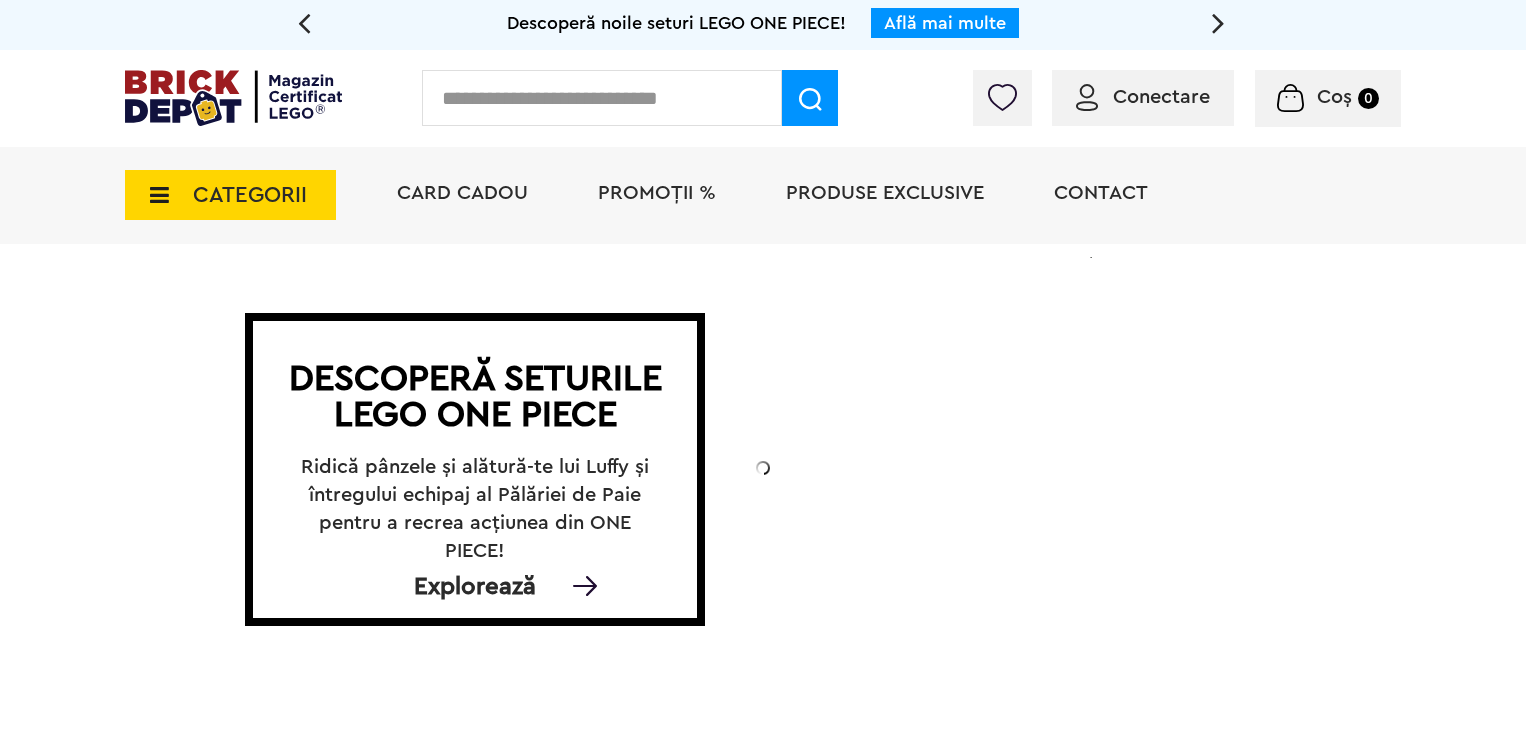 scroll, scrollTop: 0, scrollLeft: 0, axis: both 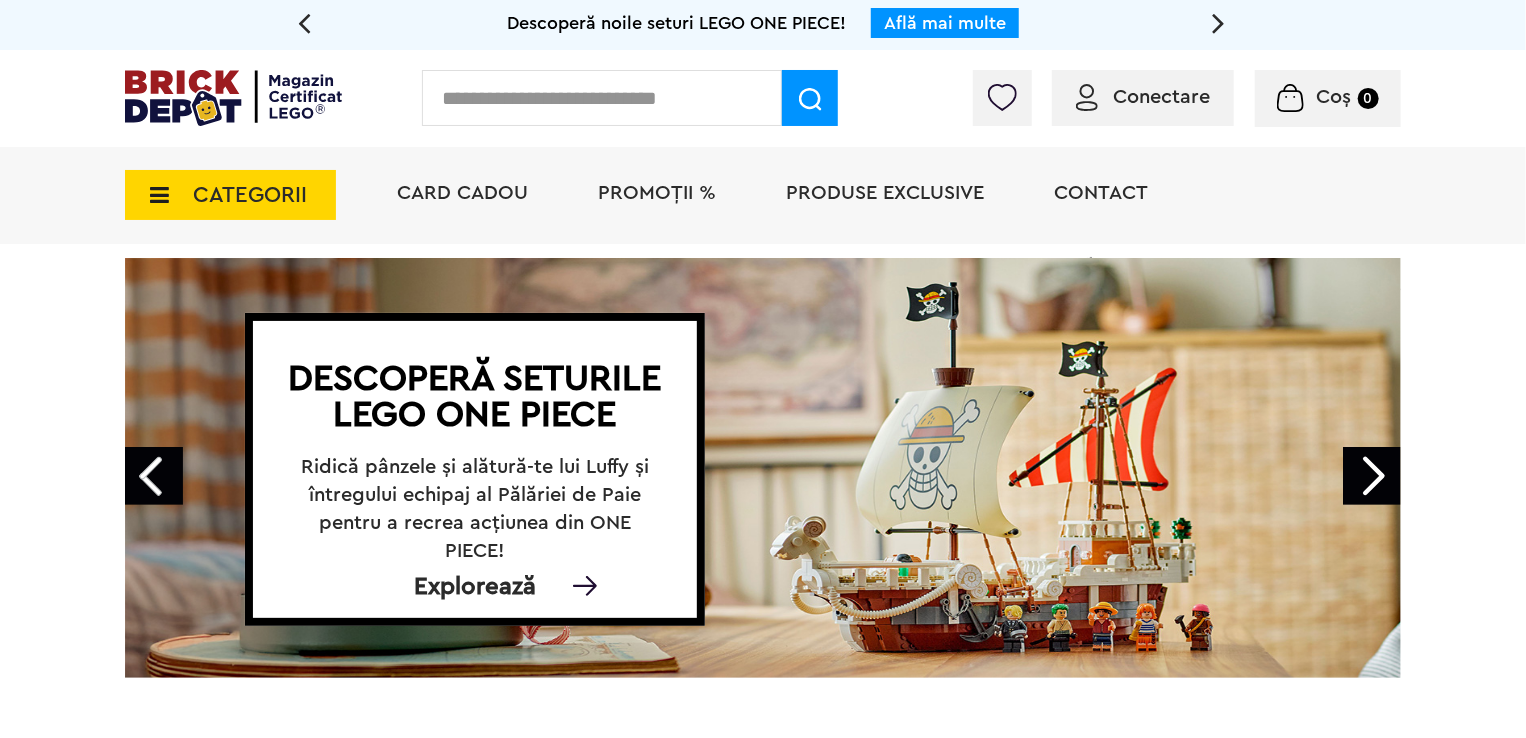 click on "CATEGORII" at bounding box center (230, 195) 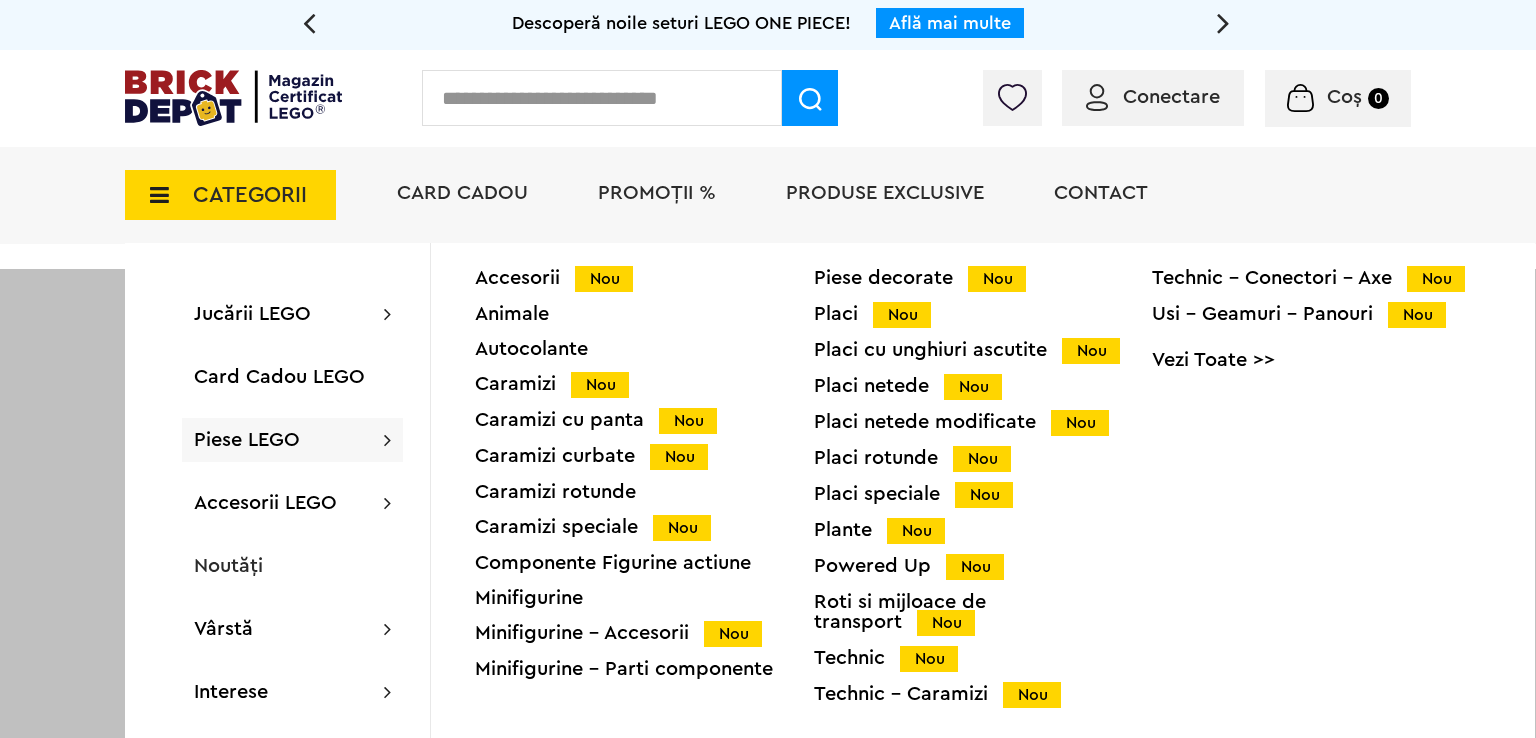 click on "Placi rotunde Nou" at bounding box center (983, 458) 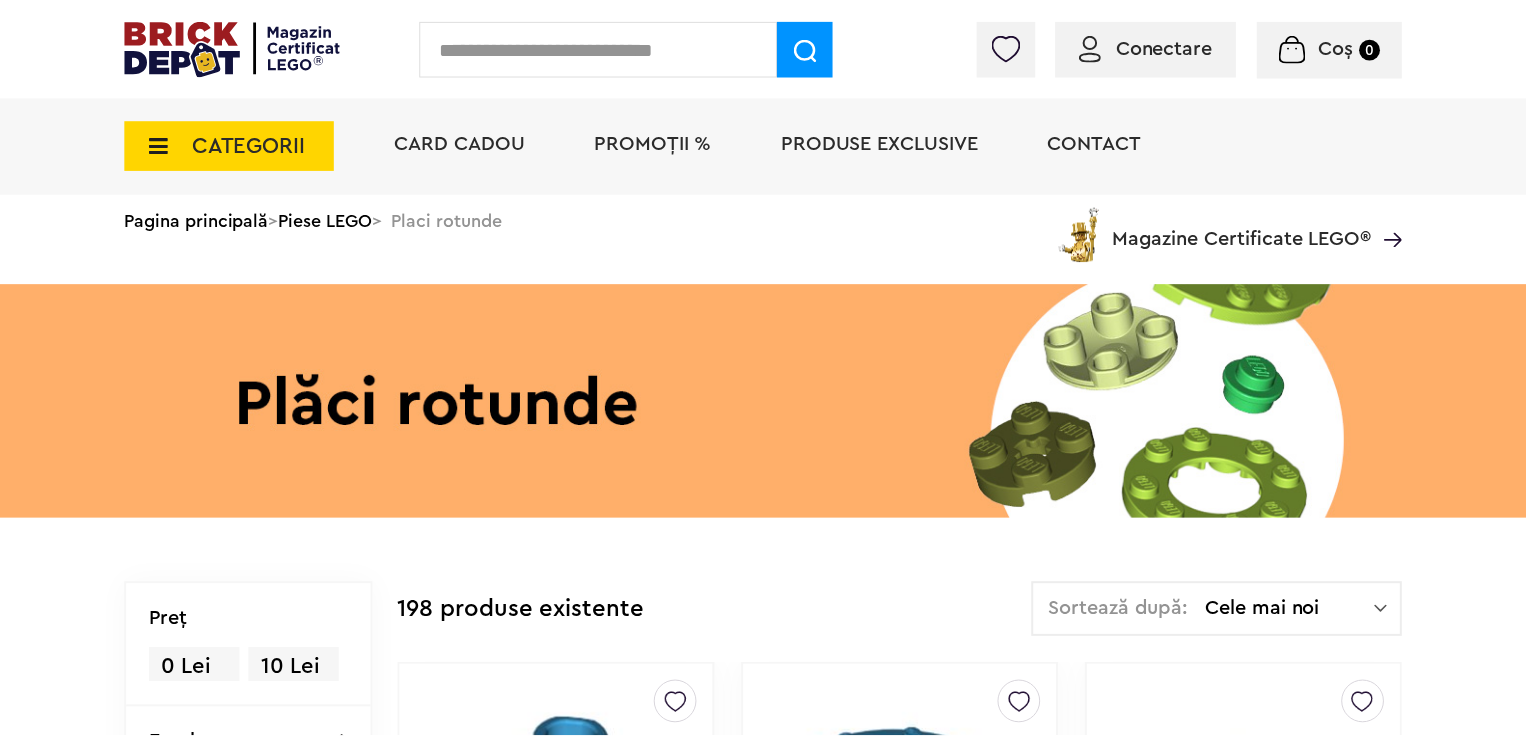 scroll, scrollTop: 0, scrollLeft: 0, axis: both 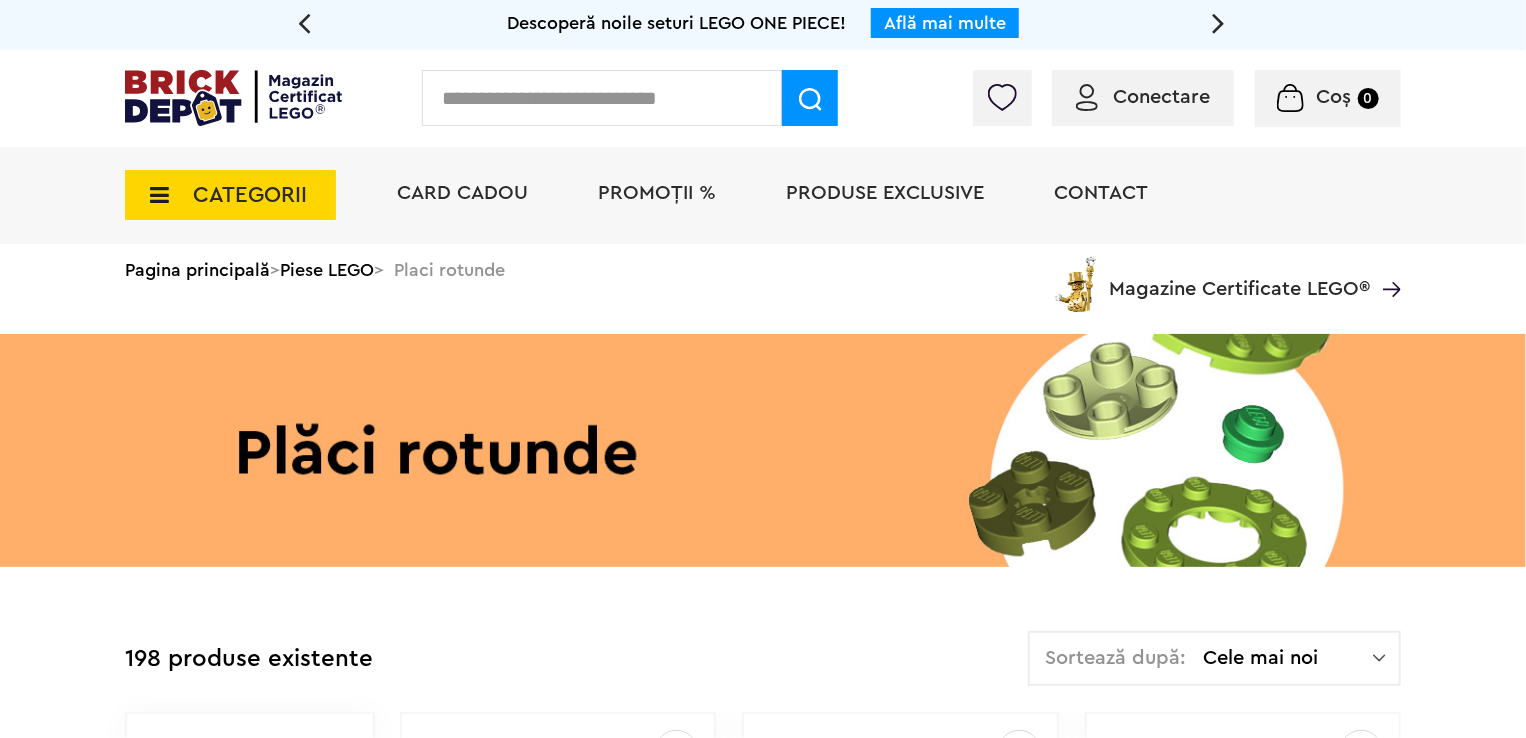 drag, startPoint x: 1146, startPoint y: 417, endPoint x: 1220, endPoint y: 477, distance: 95.26804 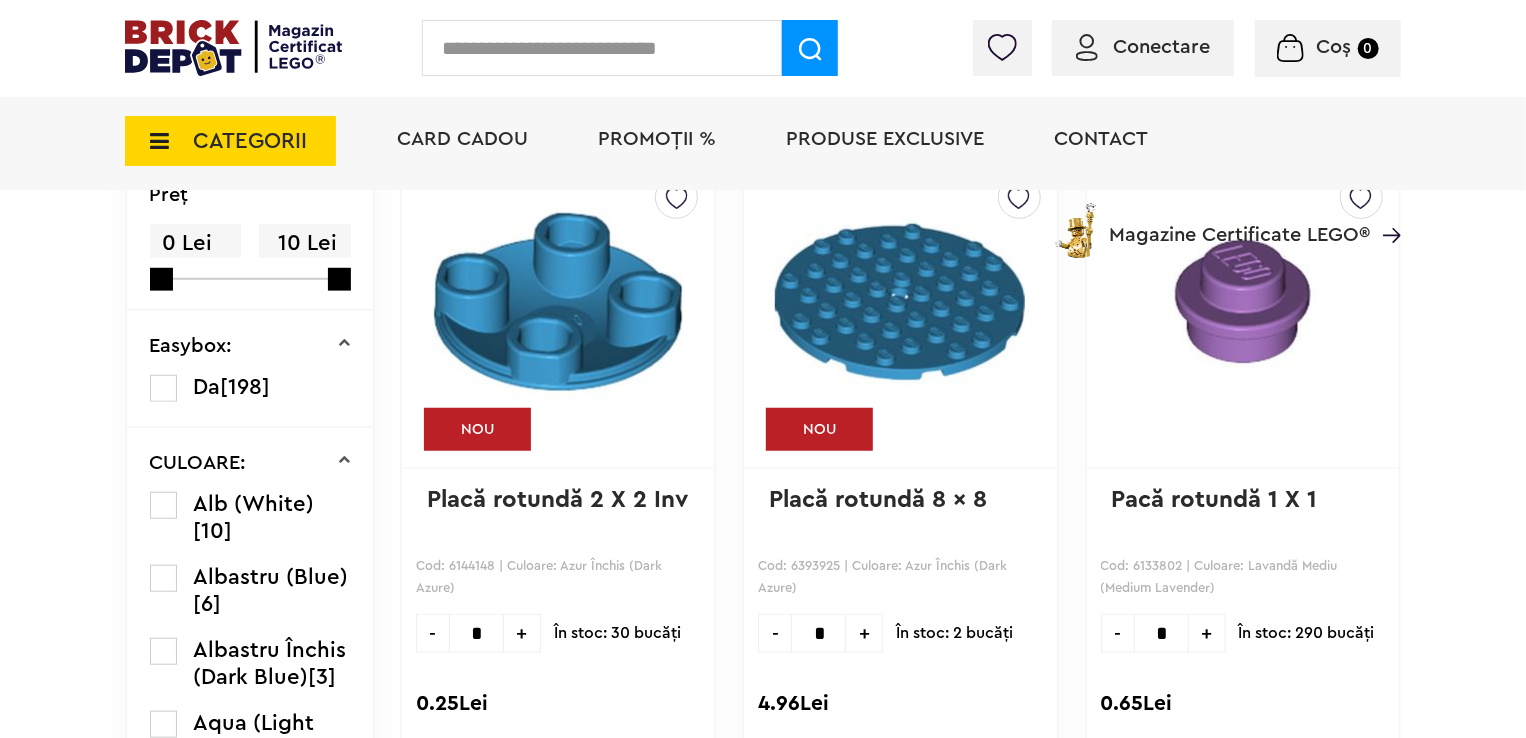 scroll, scrollTop: 1000, scrollLeft: 0, axis: vertical 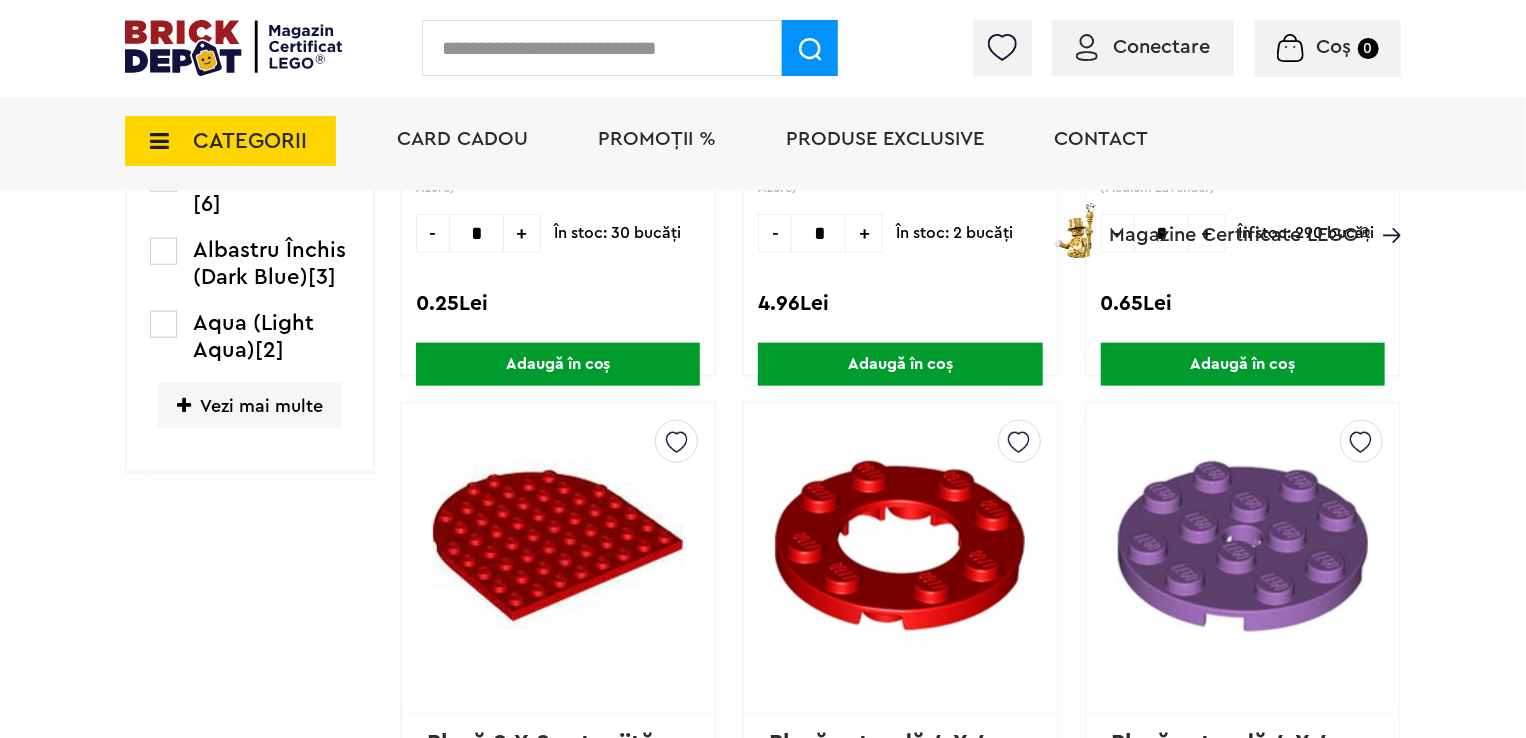 click on "Vezi mai multe" at bounding box center [250, 405] 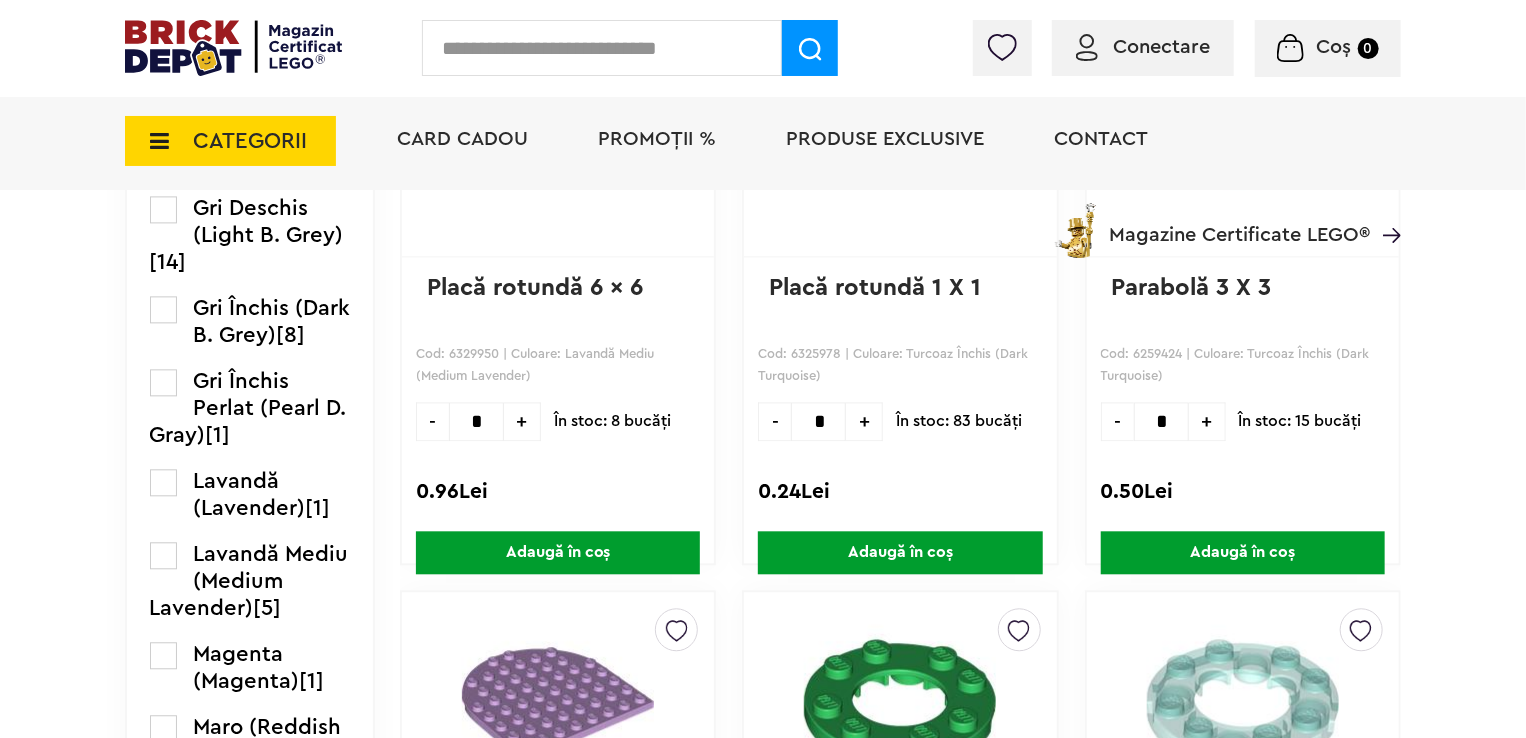 scroll, scrollTop: 2000, scrollLeft: 0, axis: vertical 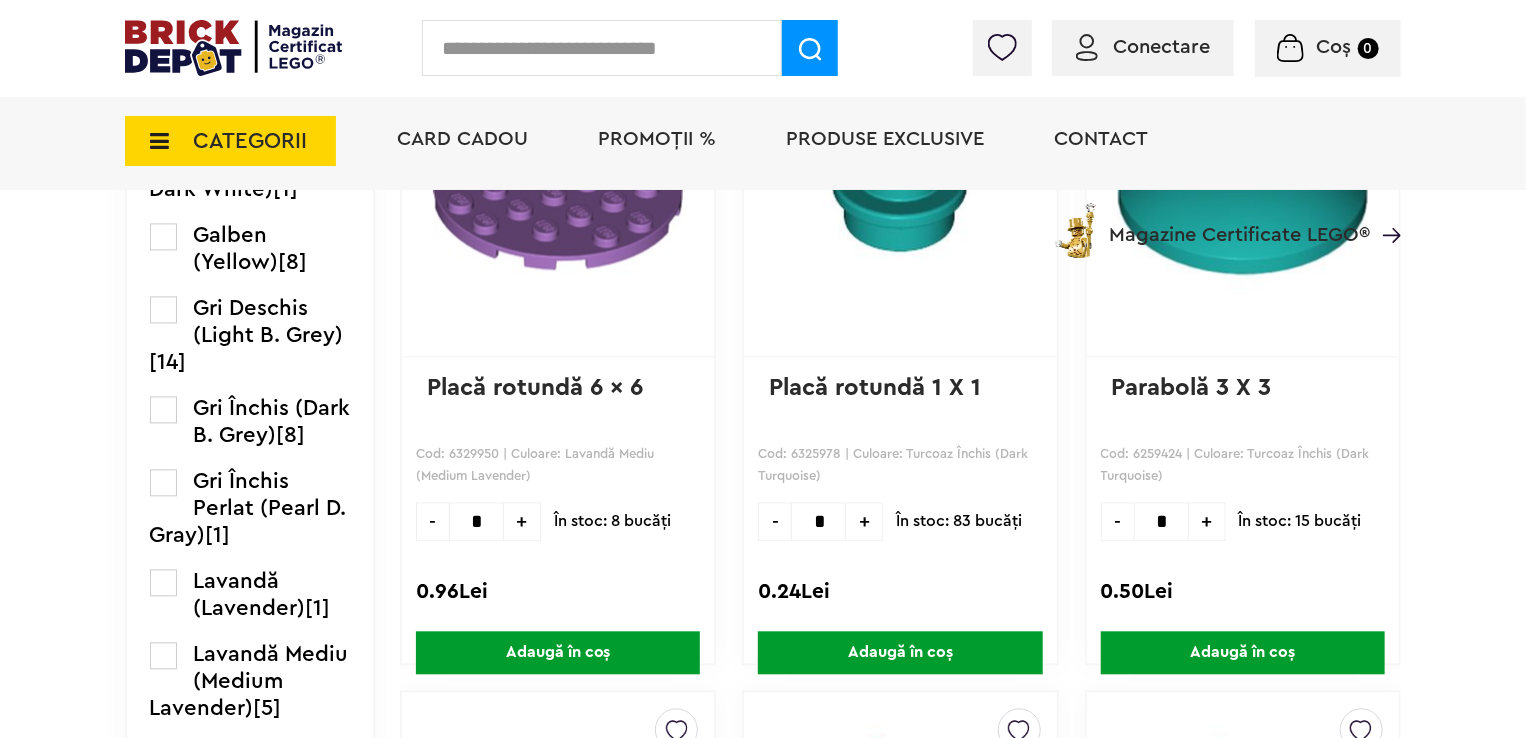 click at bounding box center (163, 309) 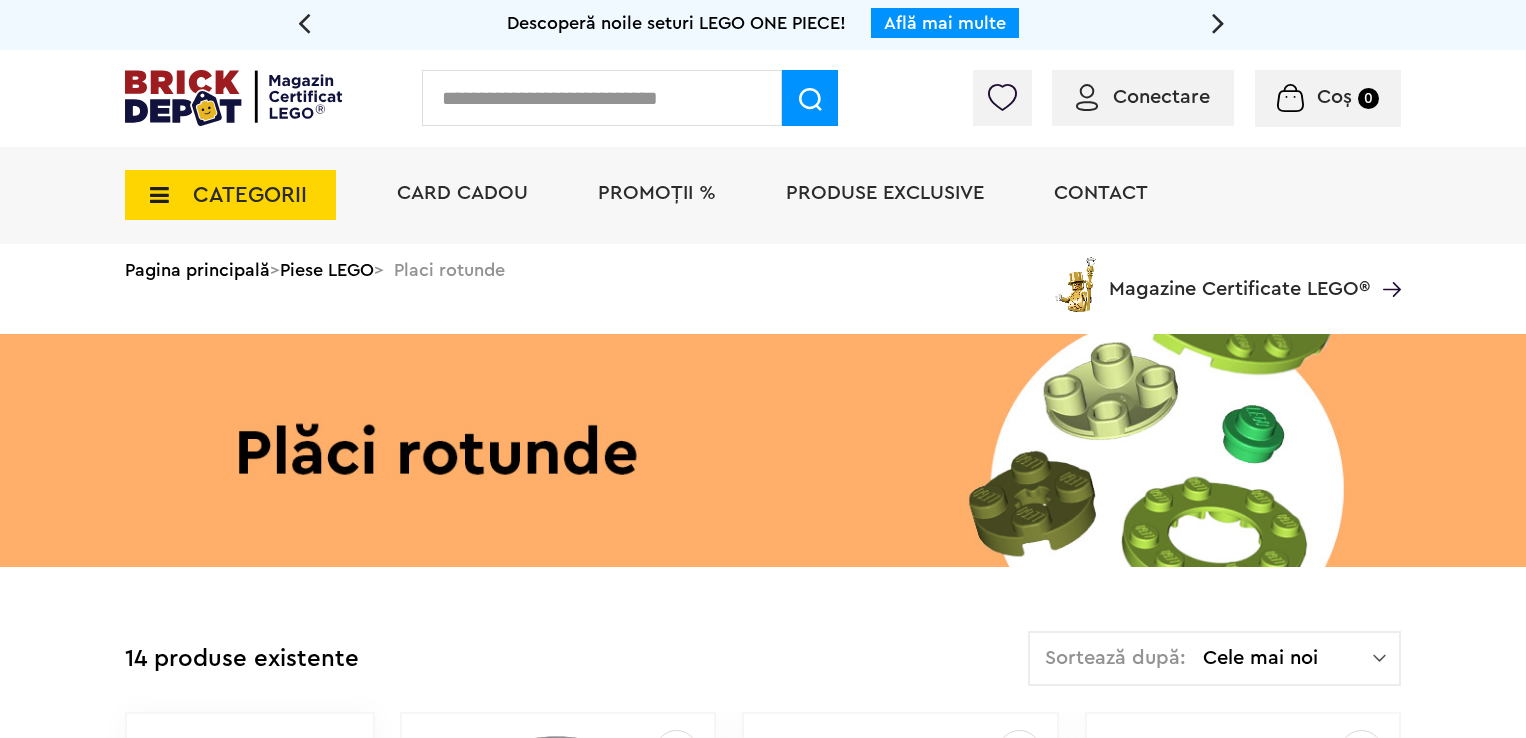 scroll, scrollTop: 0, scrollLeft: 0, axis: both 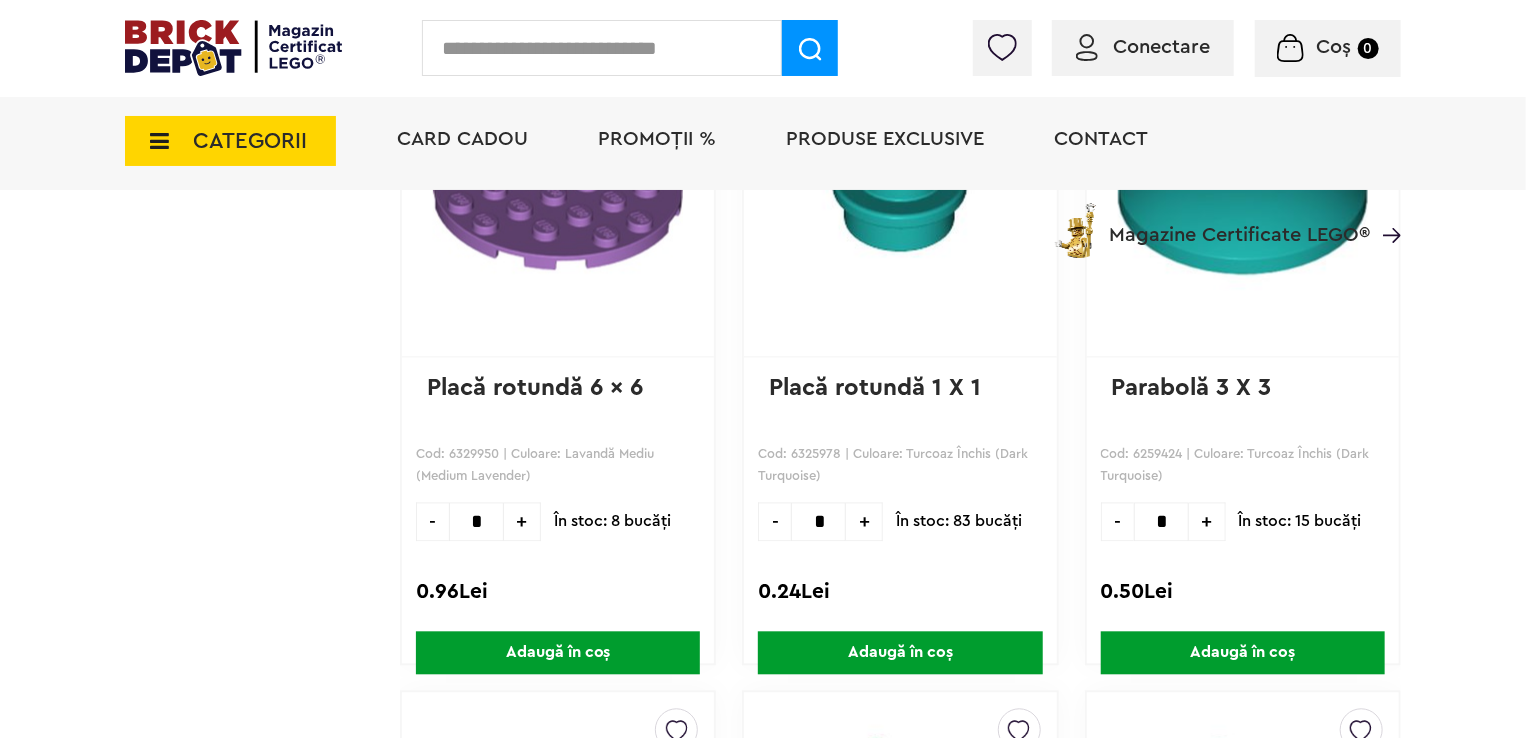 click on "CATEGORII" at bounding box center (250, 141) 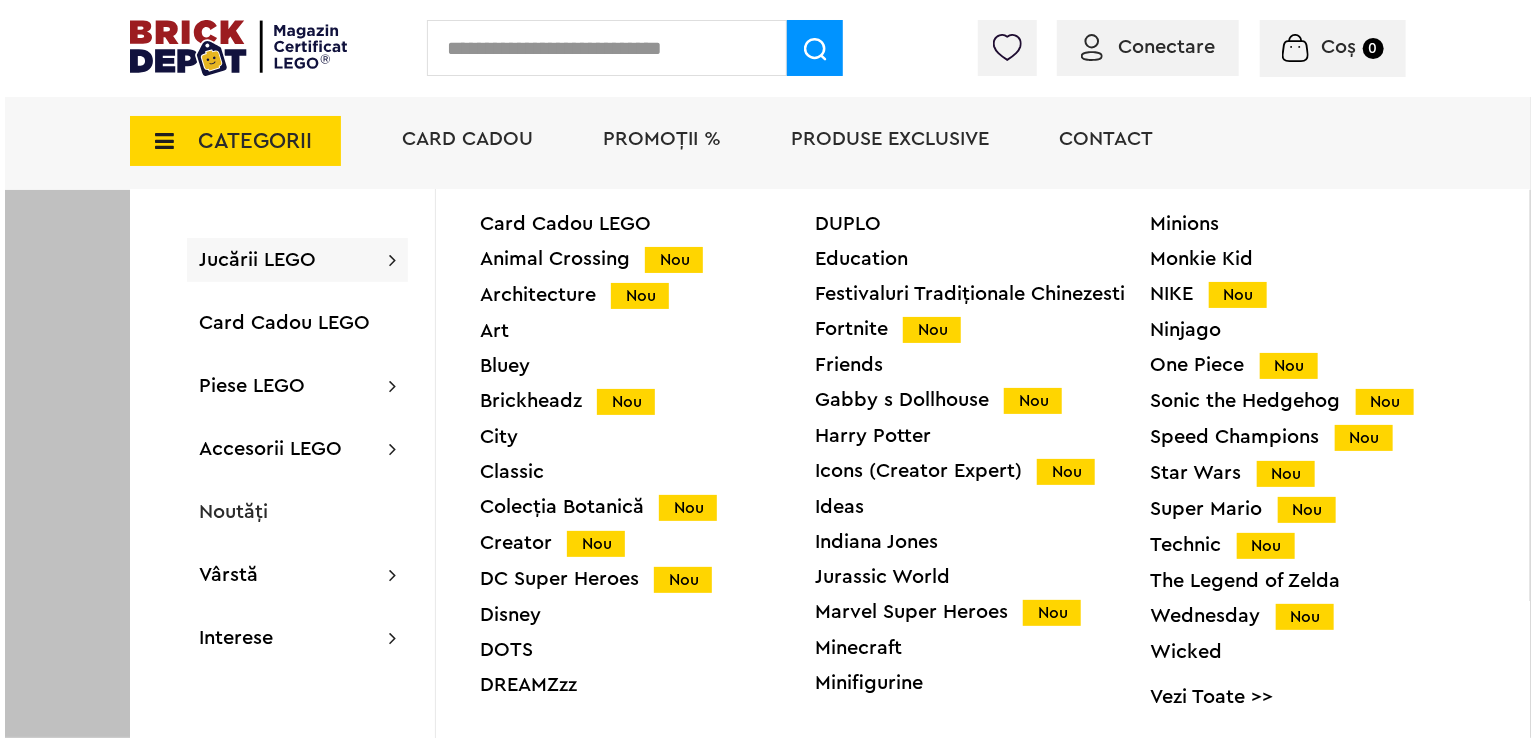 scroll, scrollTop: 2001, scrollLeft: 0, axis: vertical 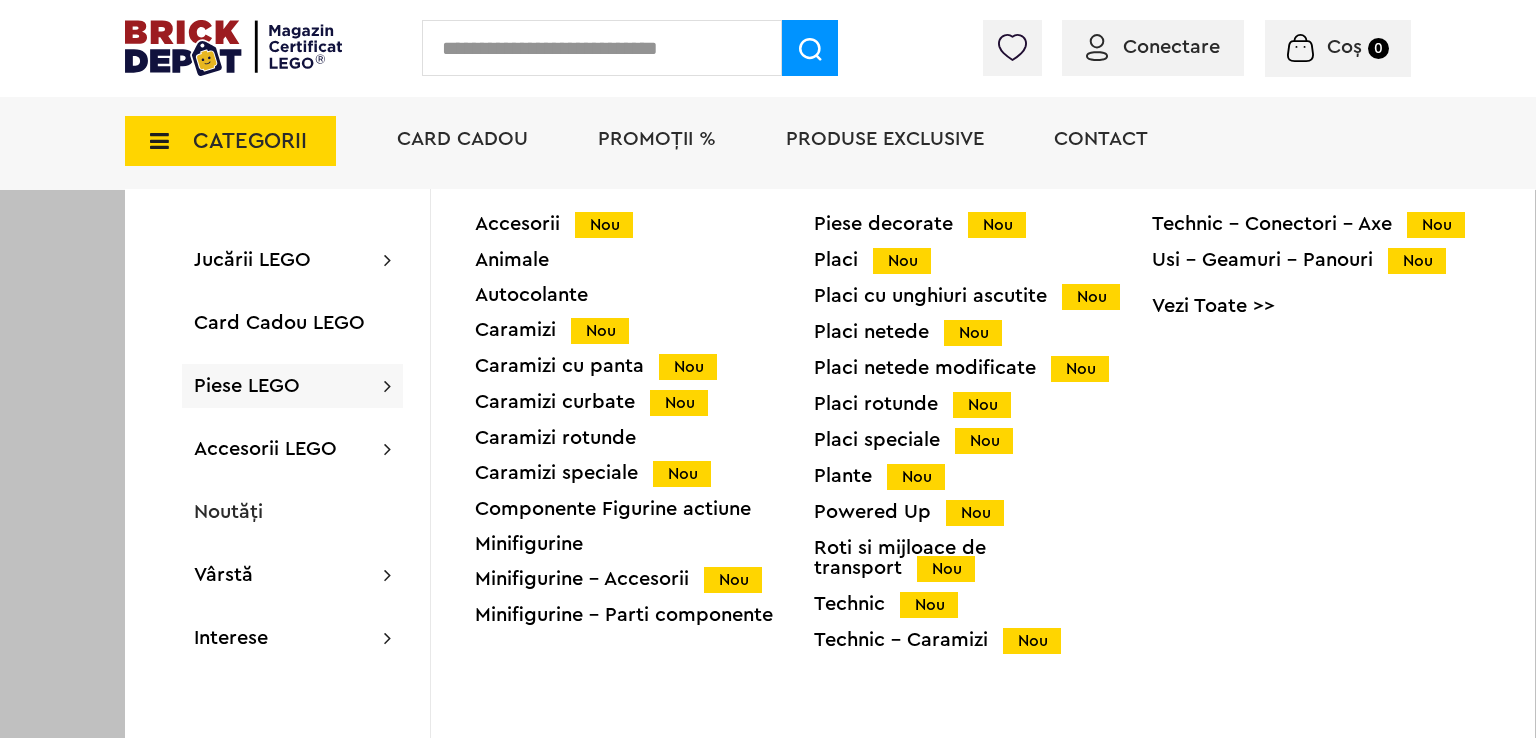 click on "Placi netede Nou" at bounding box center [983, 332] 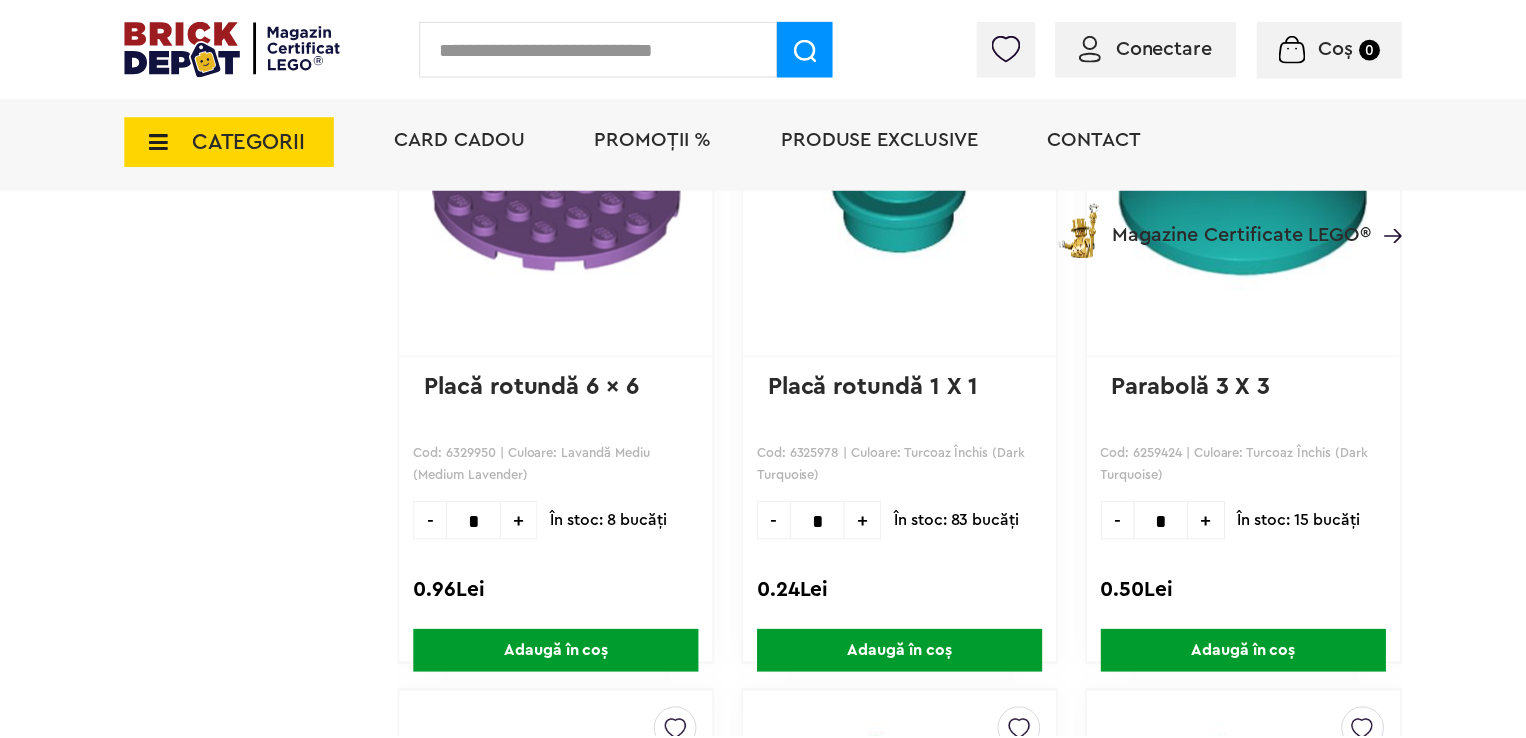 scroll, scrollTop: 2000, scrollLeft: 0, axis: vertical 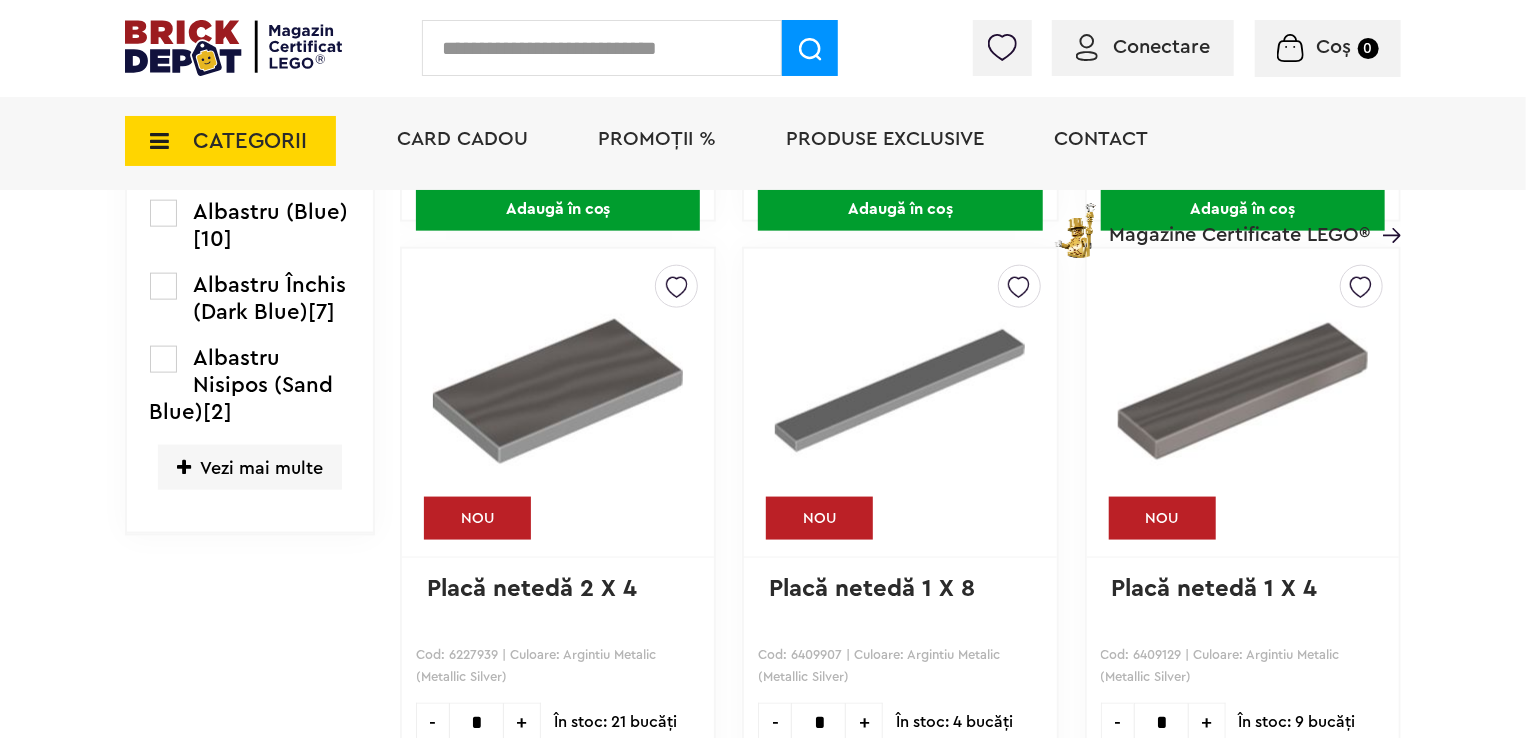 click on "Vezi mai multe" at bounding box center (250, 467) 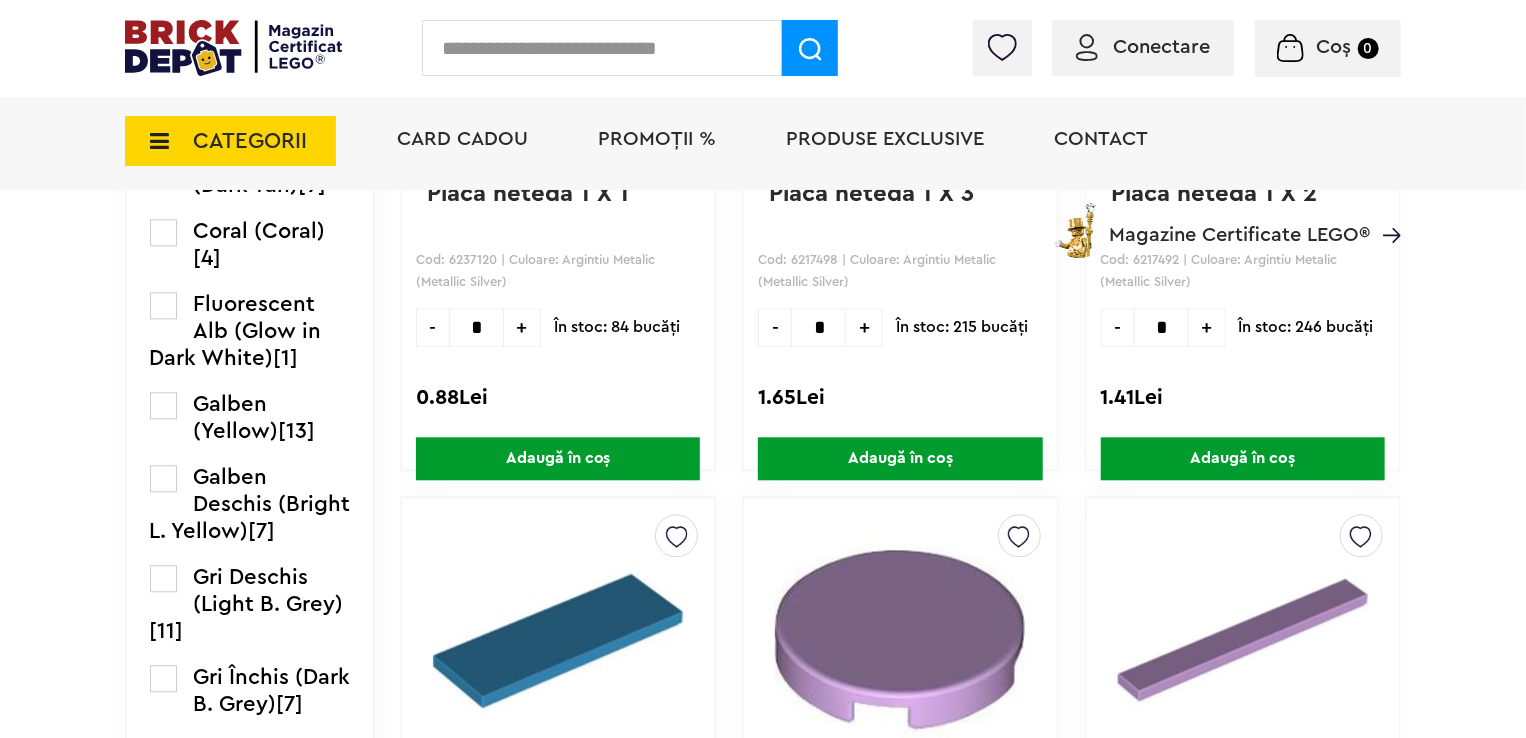 scroll, scrollTop: 2255, scrollLeft: 0, axis: vertical 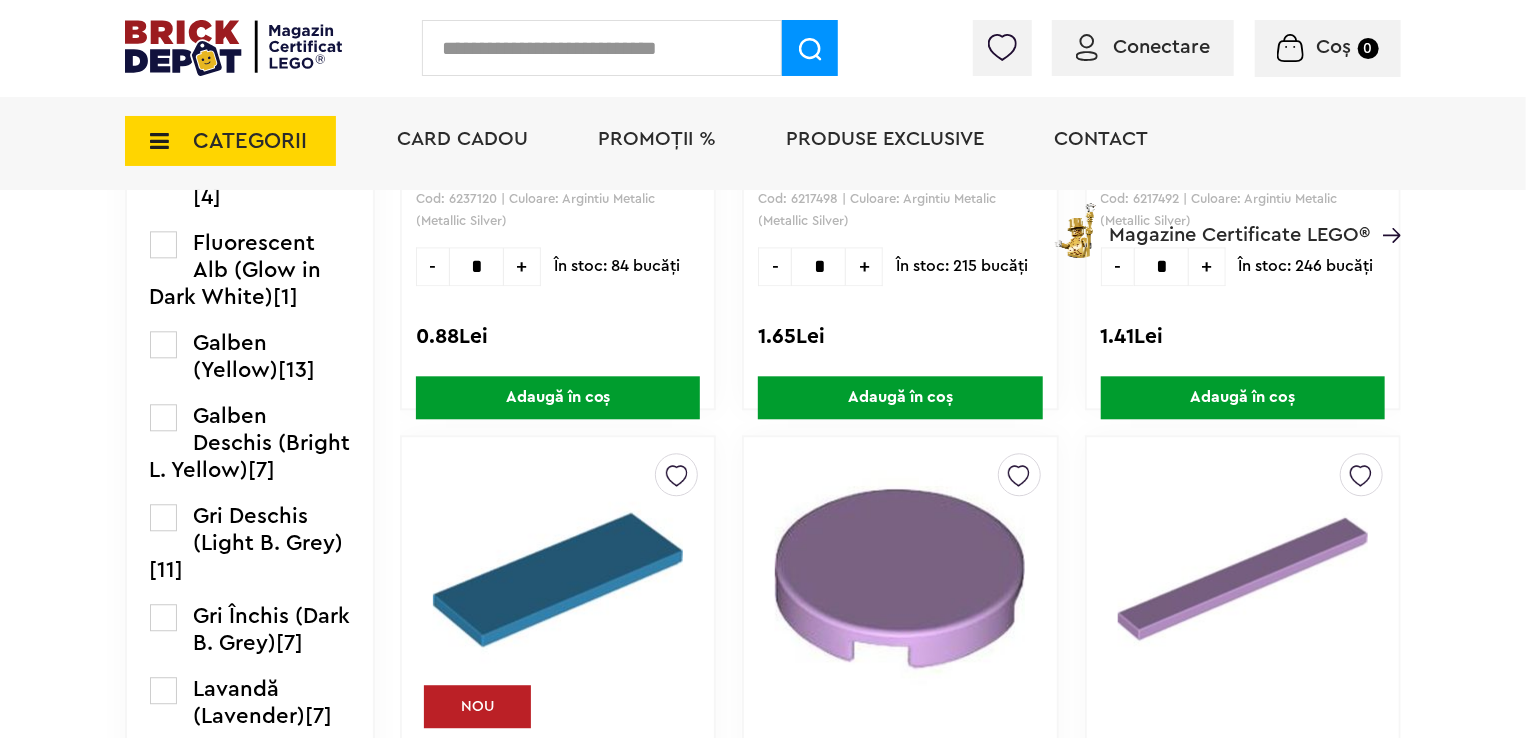 click at bounding box center [163, 517] 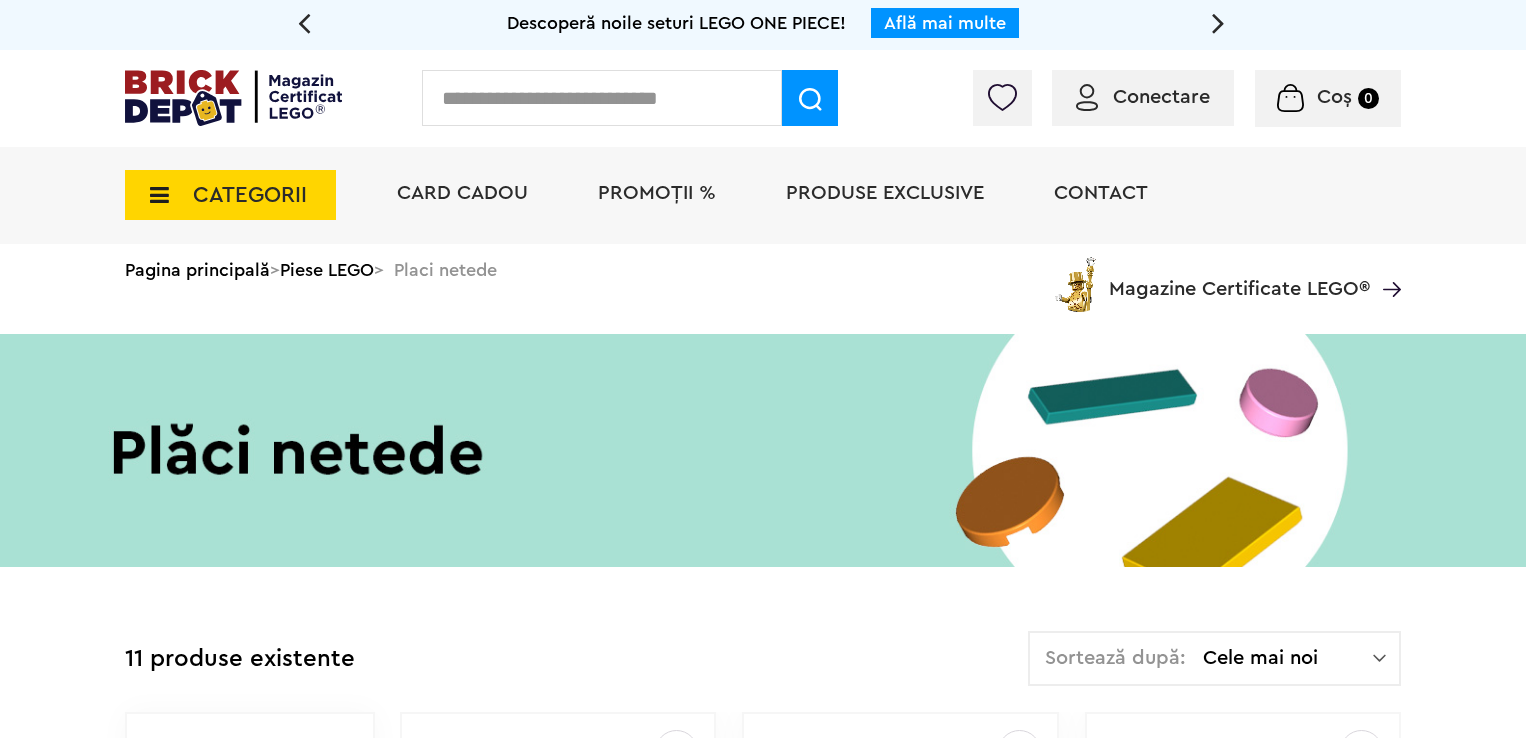 scroll, scrollTop: 0, scrollLeft: 0, axis: both 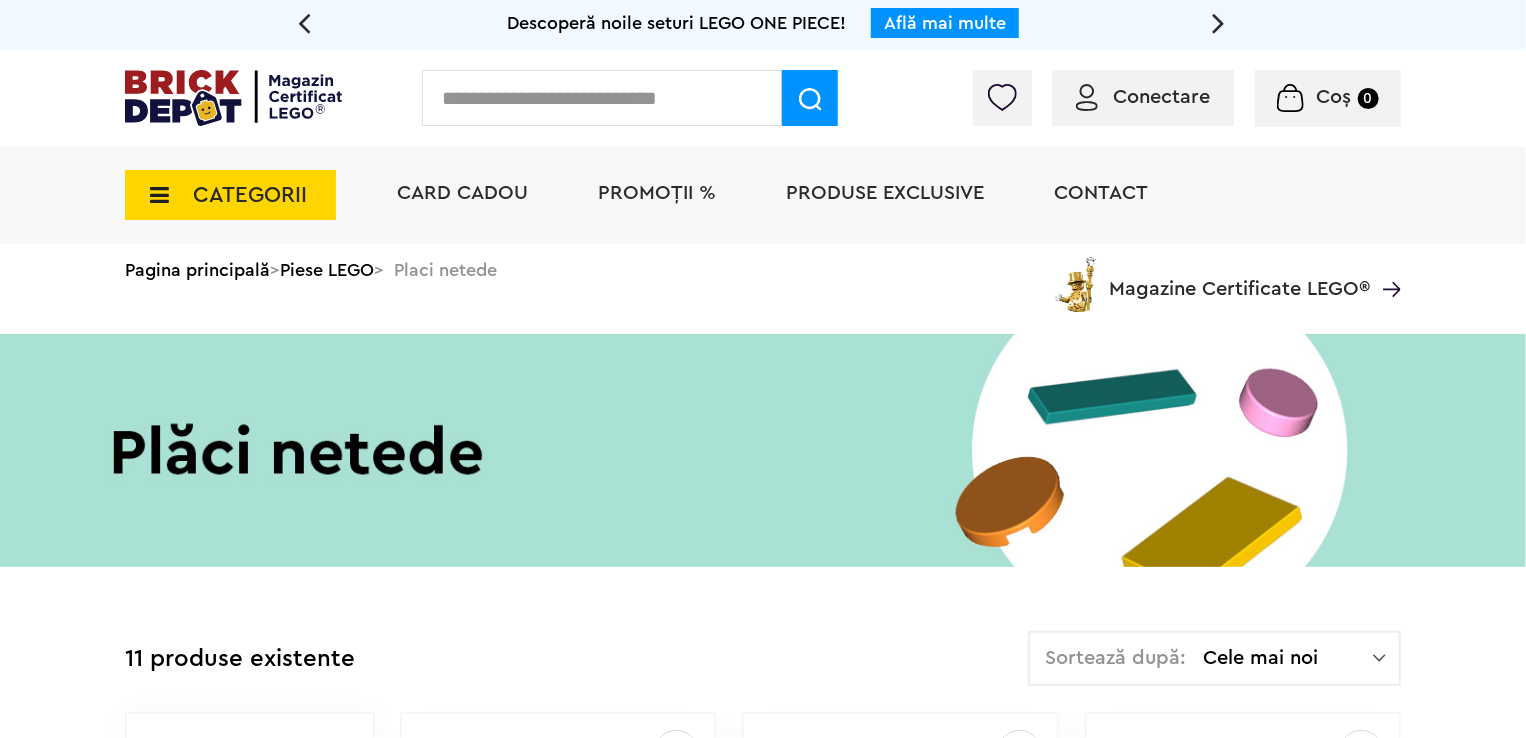 click on "CATEGORII" at bounding box center [250, 195] 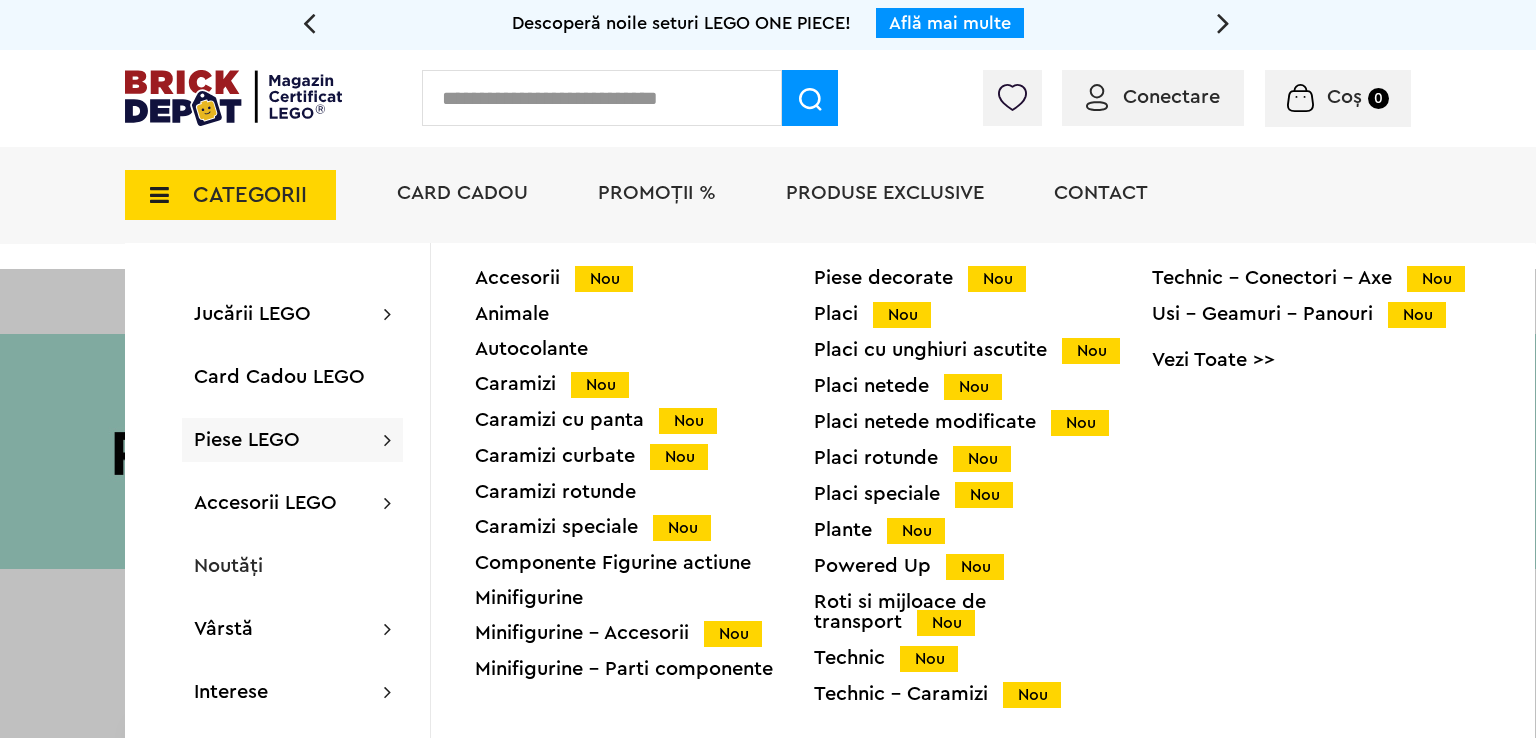 click on "Placi rotunde Nou" at bounding box center (983, 458) 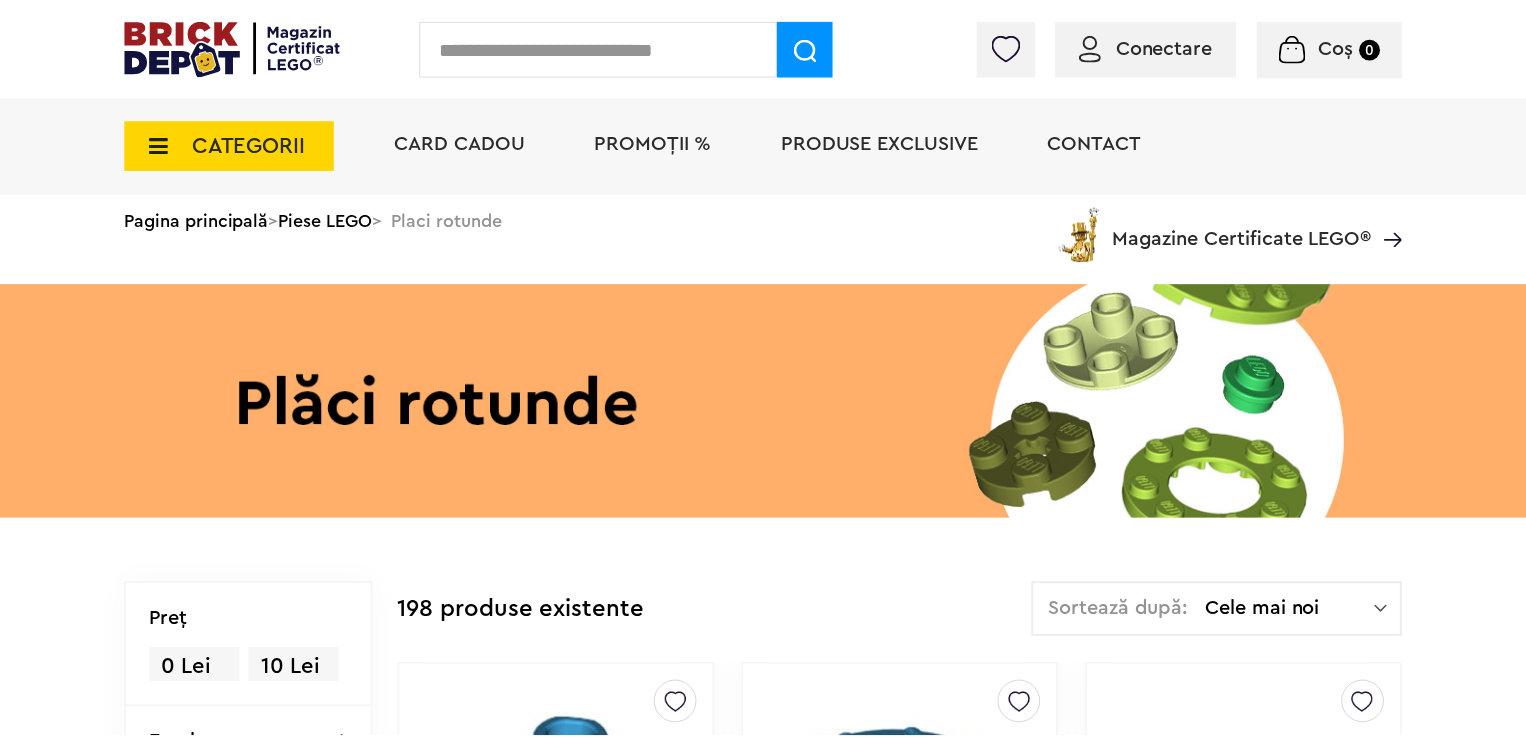 scroll, scrollTop: 0, scrollLeft: 0, axis: both 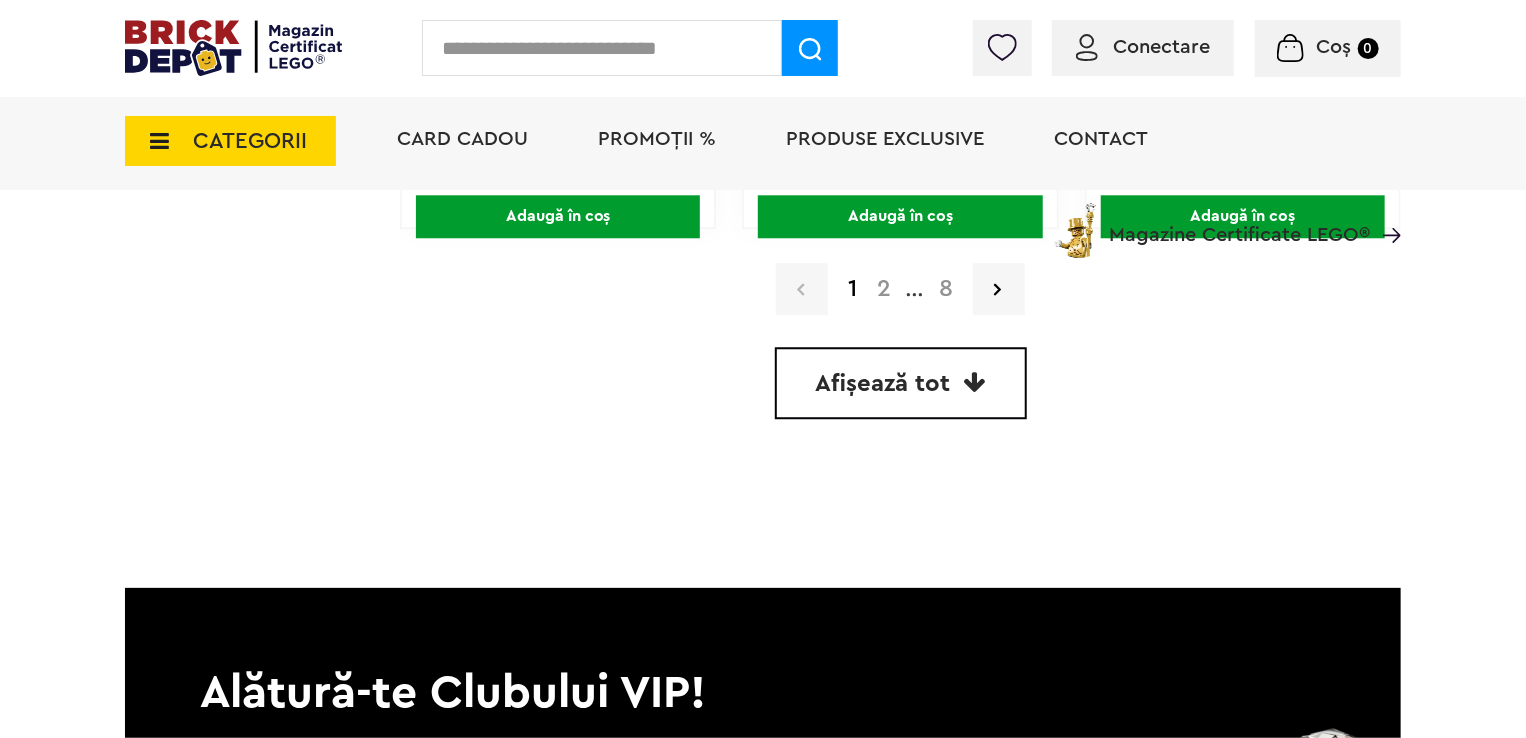 click on "2" at bounding box center (884, 289) 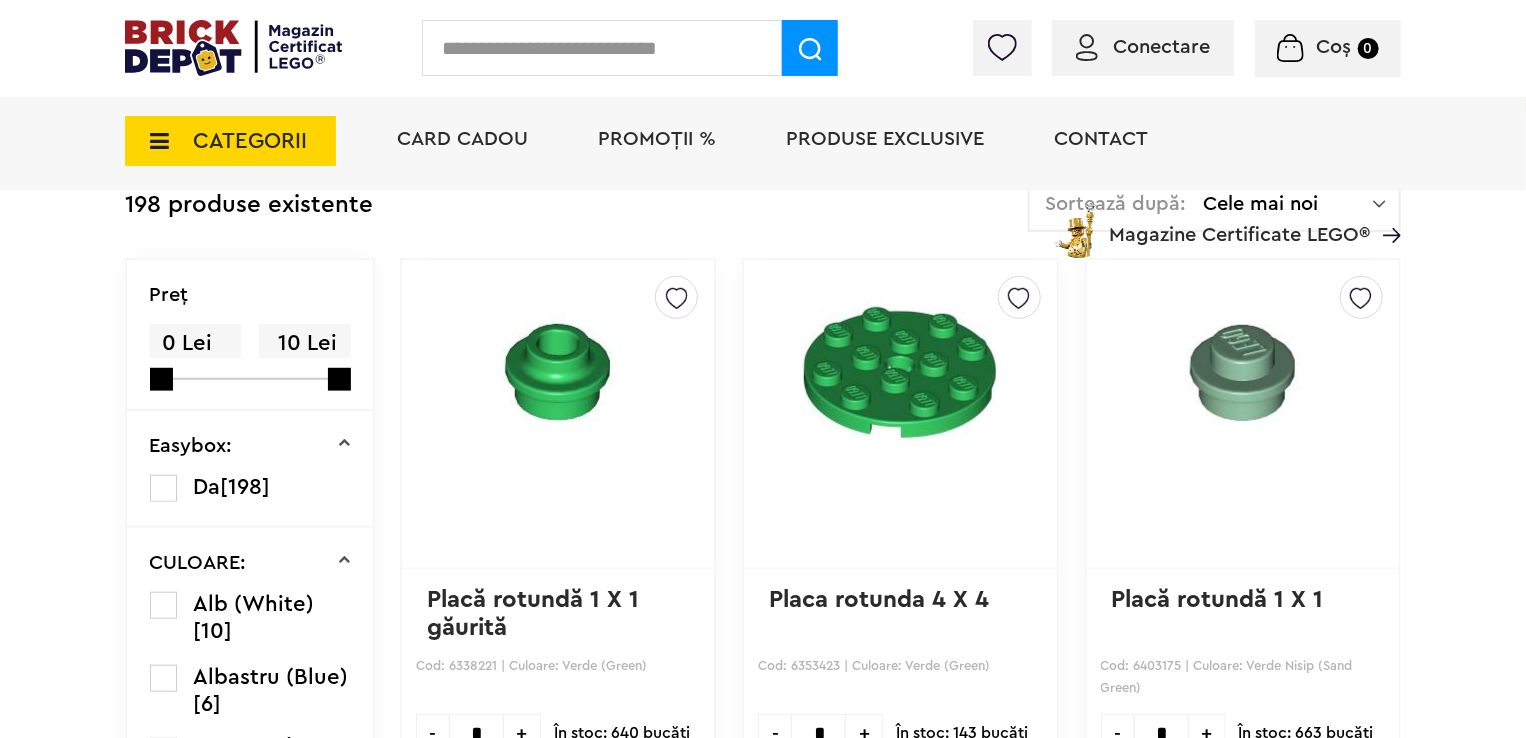 scroll, scrollTop: 501, scrollLeft: 0, axis: vertical 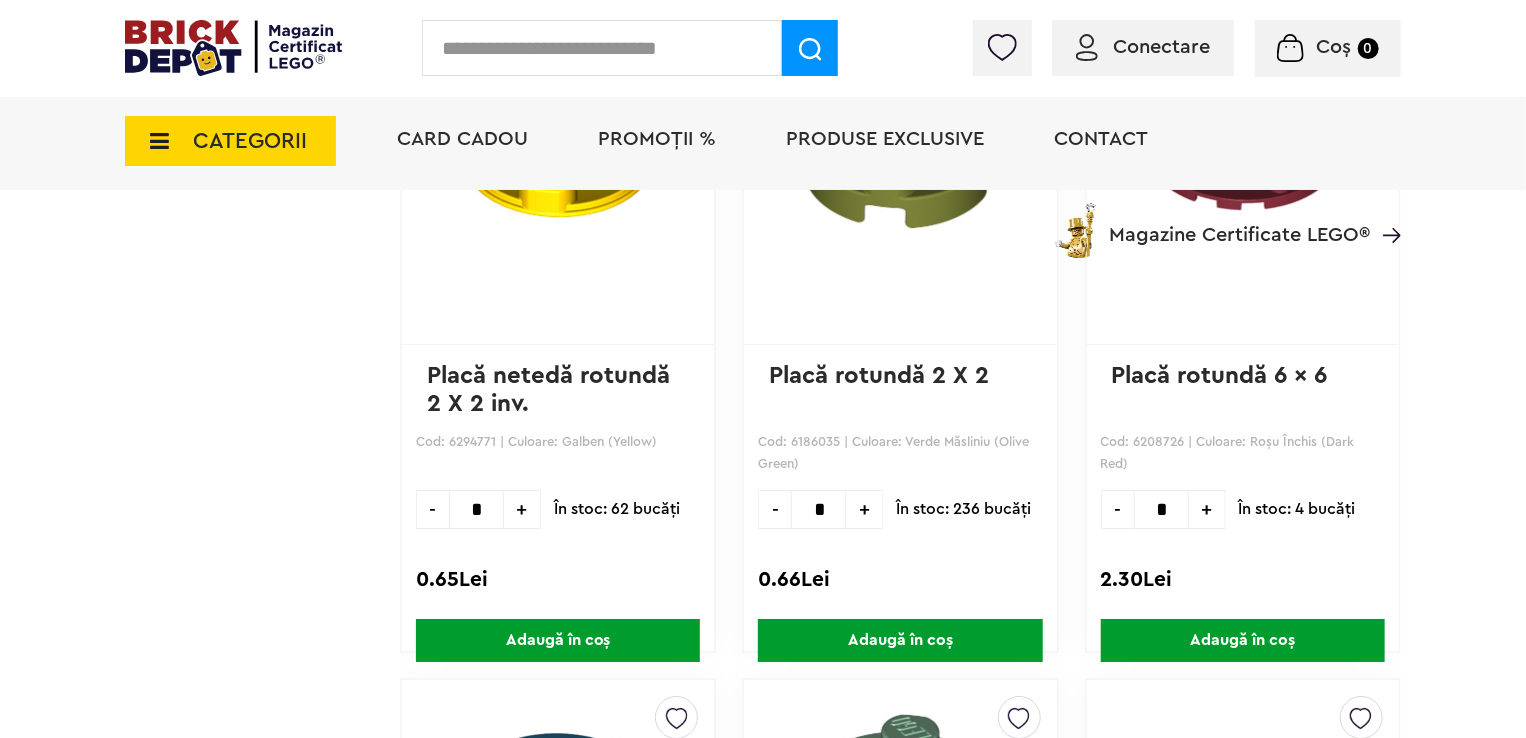 click on "CATEGORII" at bounding box center [250, 141] 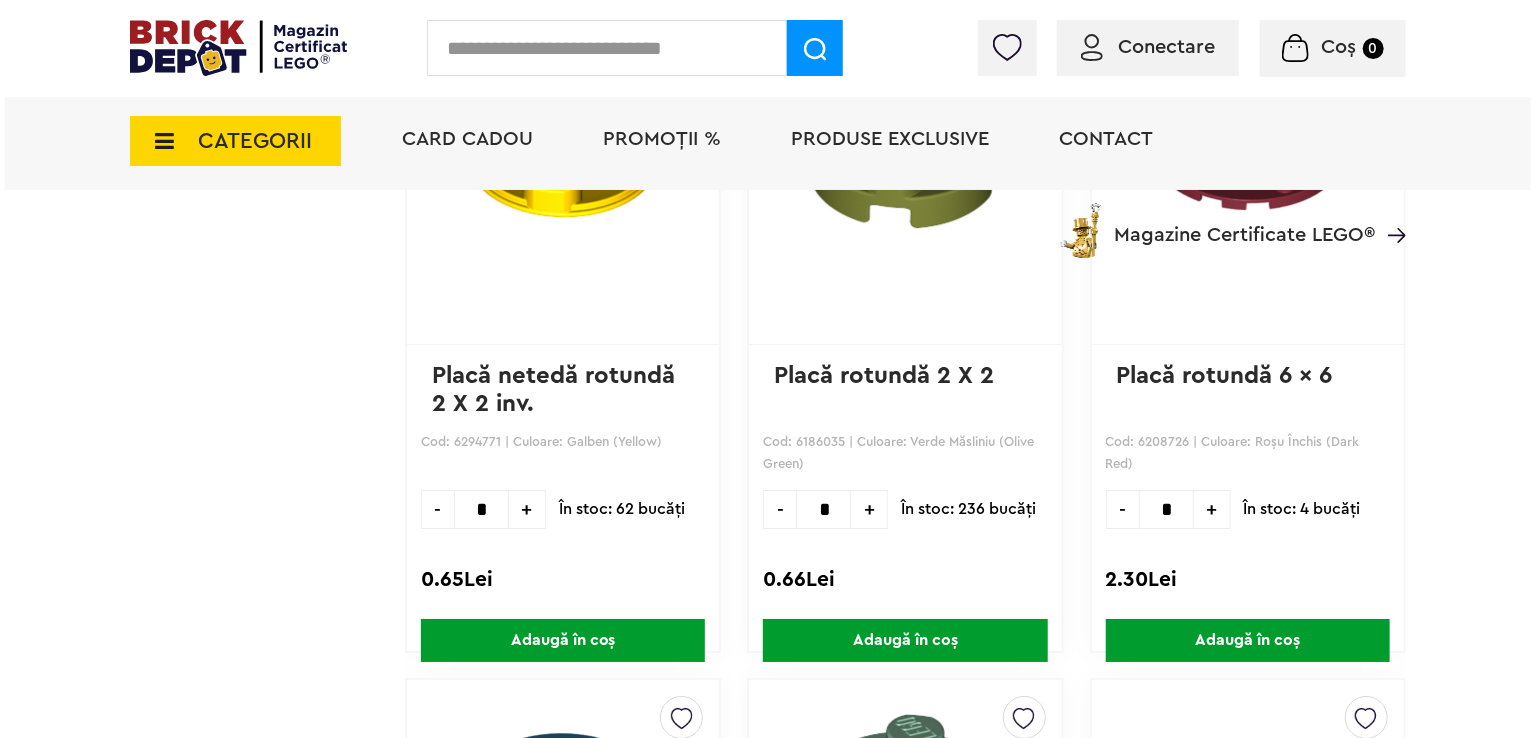 scroll, scrollTop: 3301, scrollLeft: 0, axis: vertical 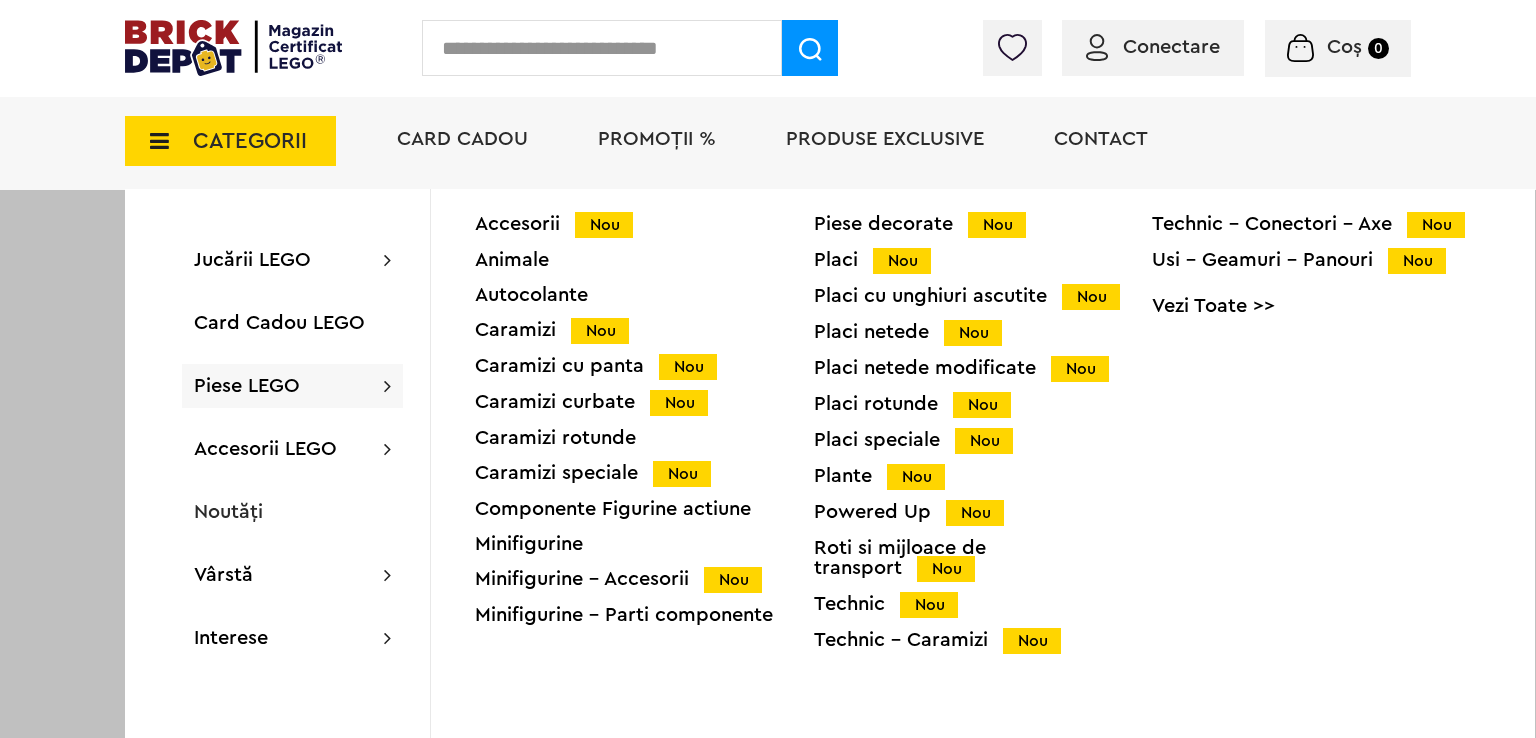click on "Placi netede modificate Nou" at bounding box center (983, 368) 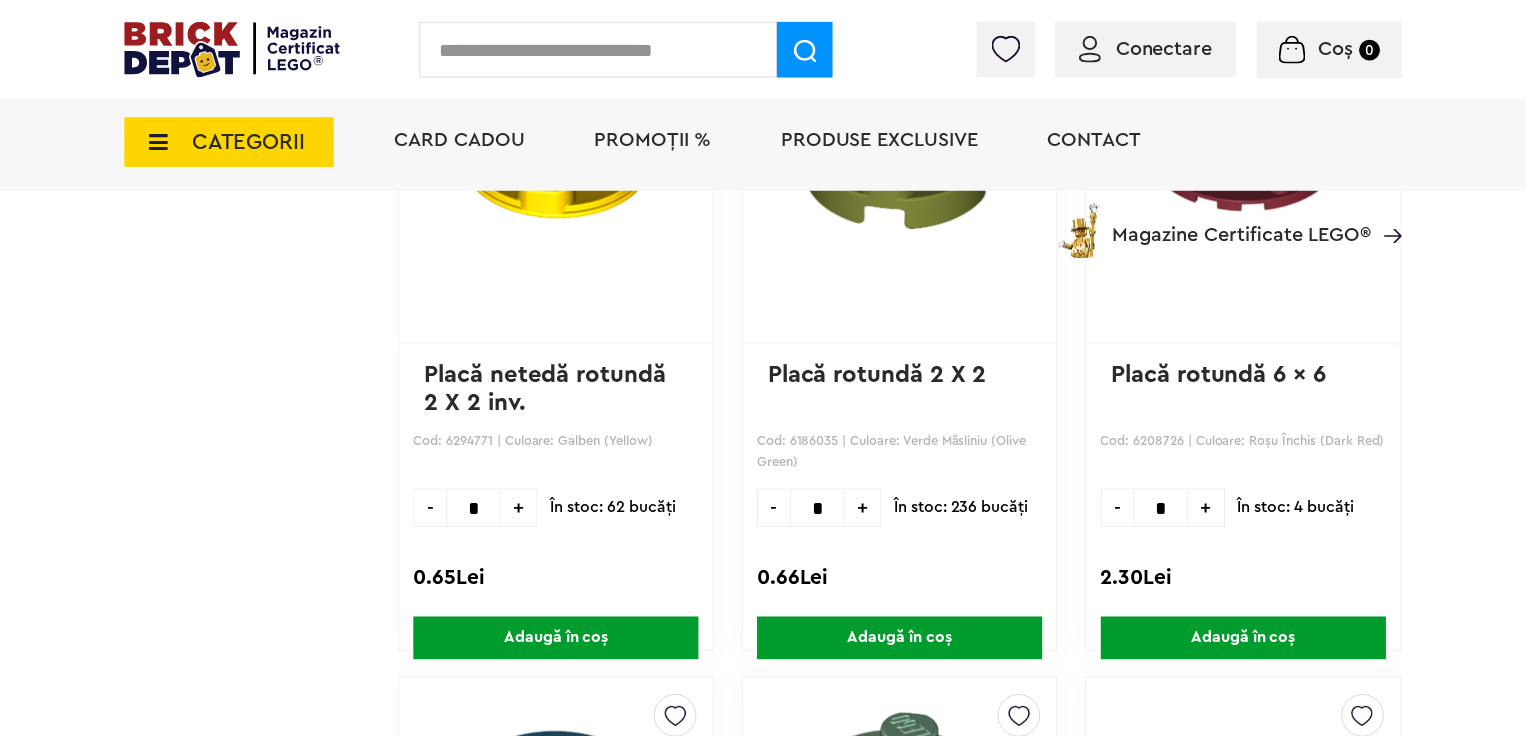 scroll, scrollTop: 3300, scrollLeft: 0, axis: vertical 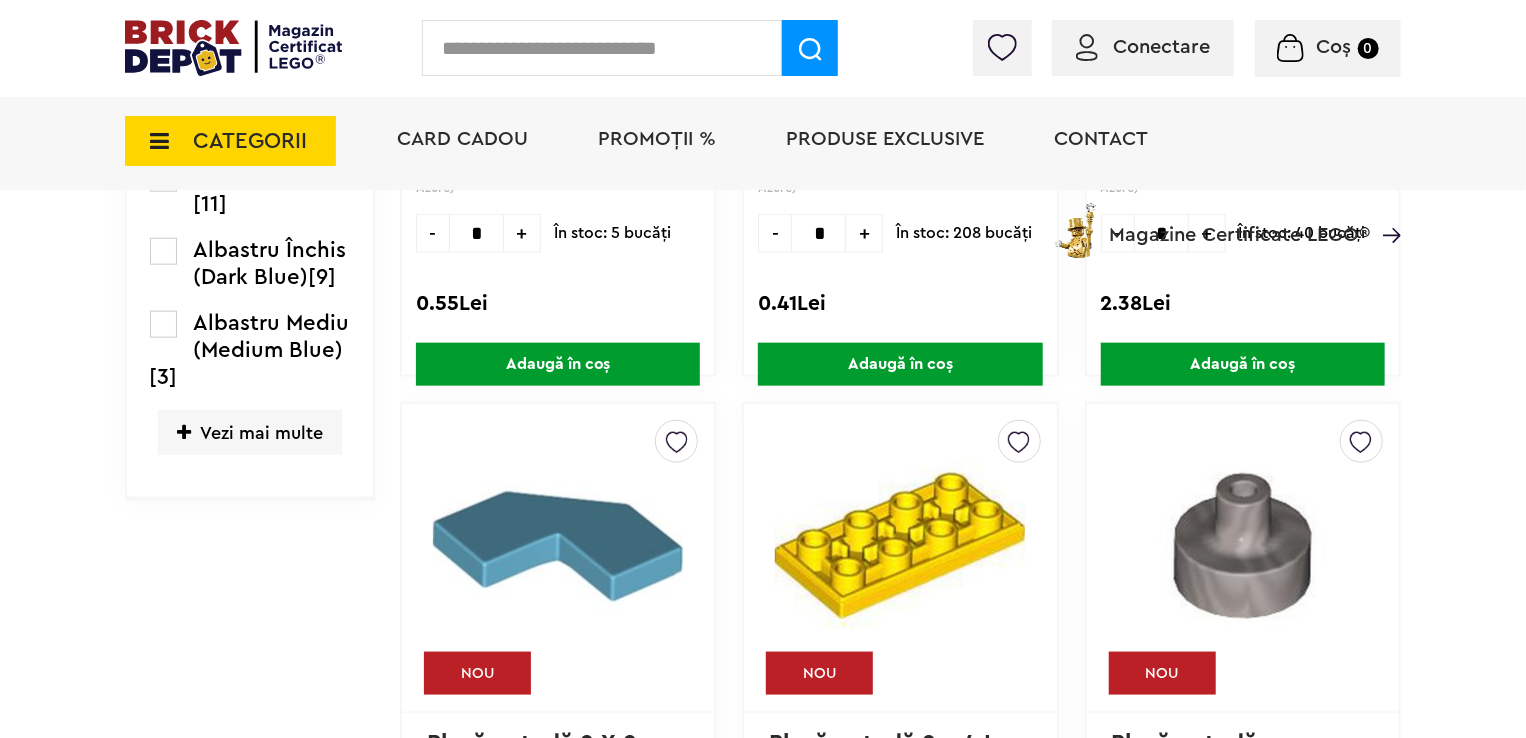 click on "Vezi mai multe" at bounding box center [250, 432] 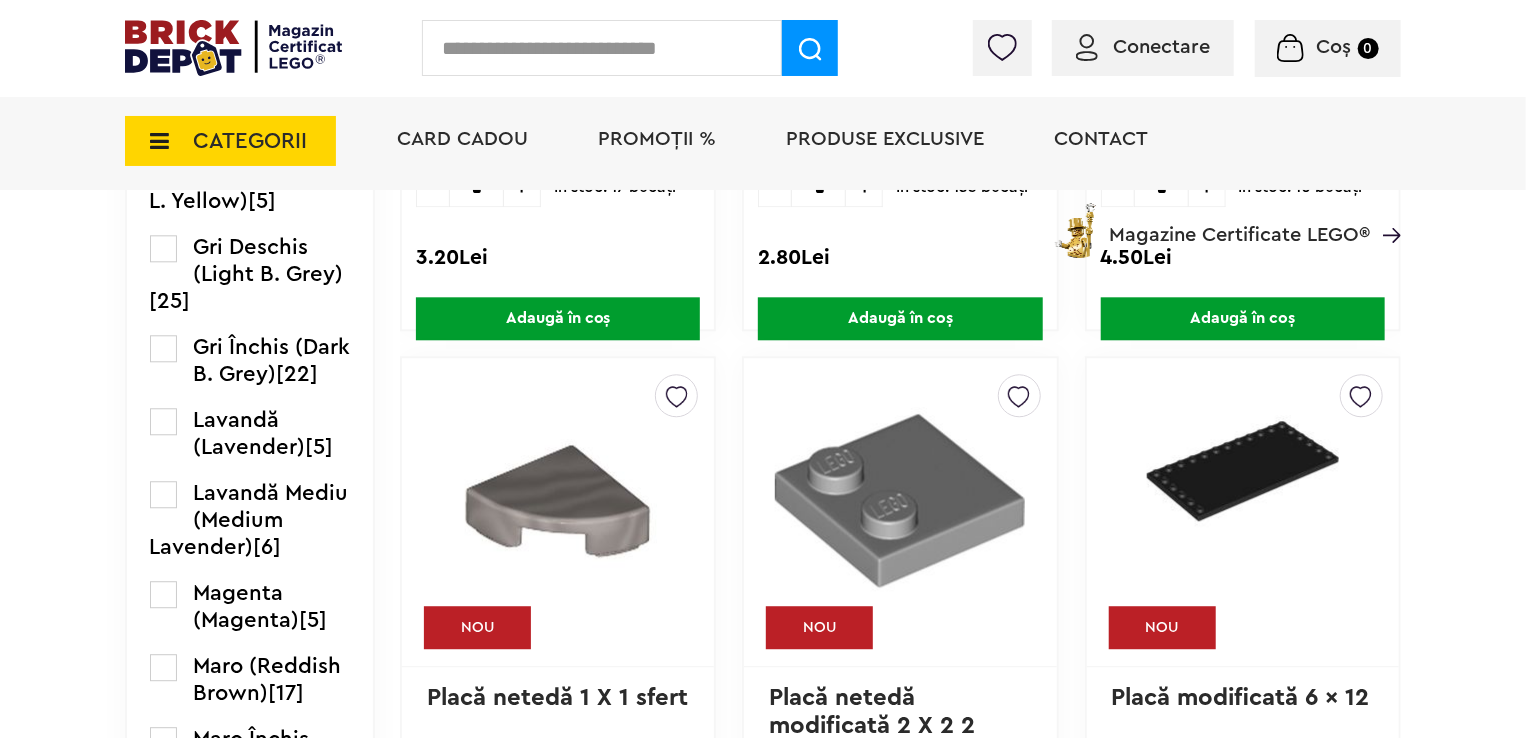 scroll, scrollTop: 2300, scrollLeft: 0, axis: vertical 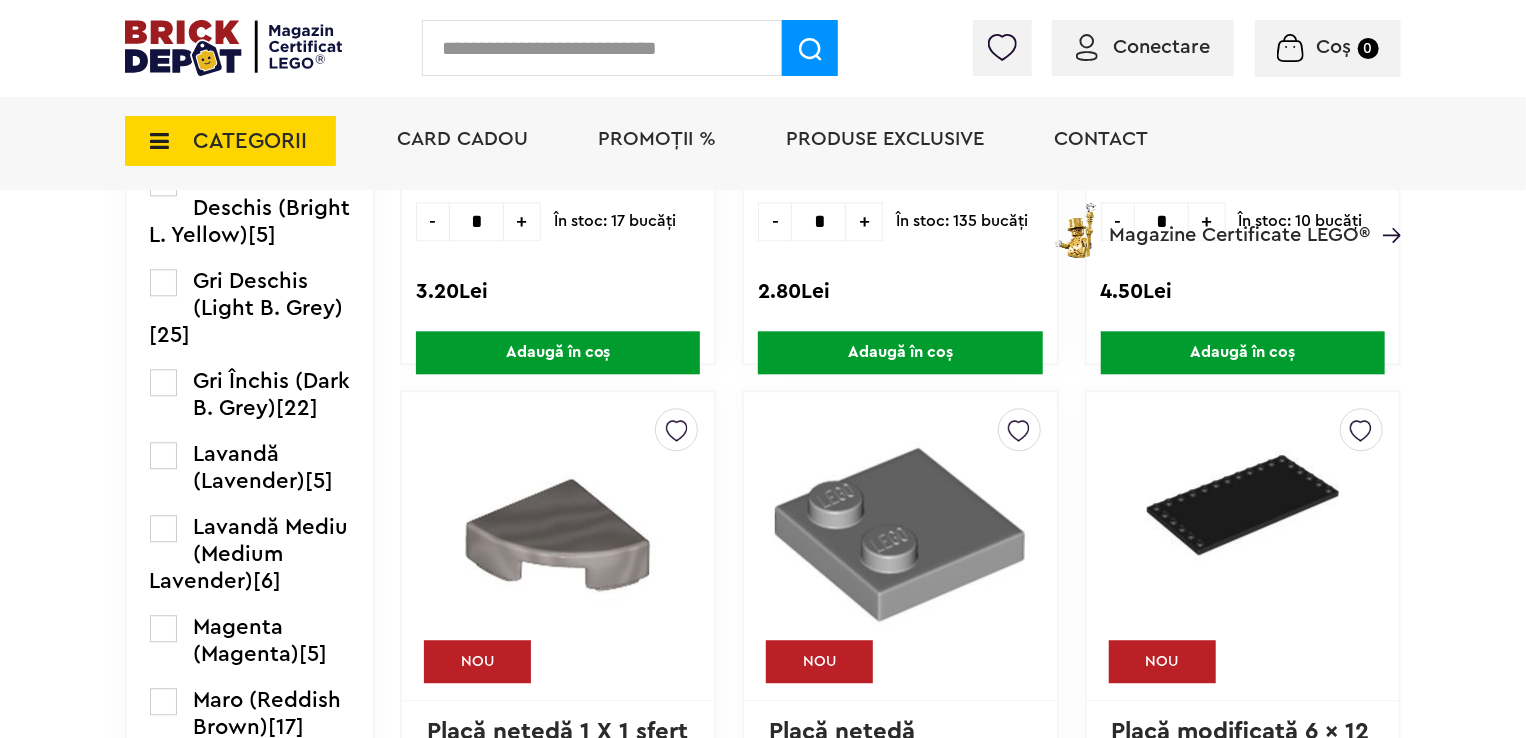 click at bounding box center [163, 282] 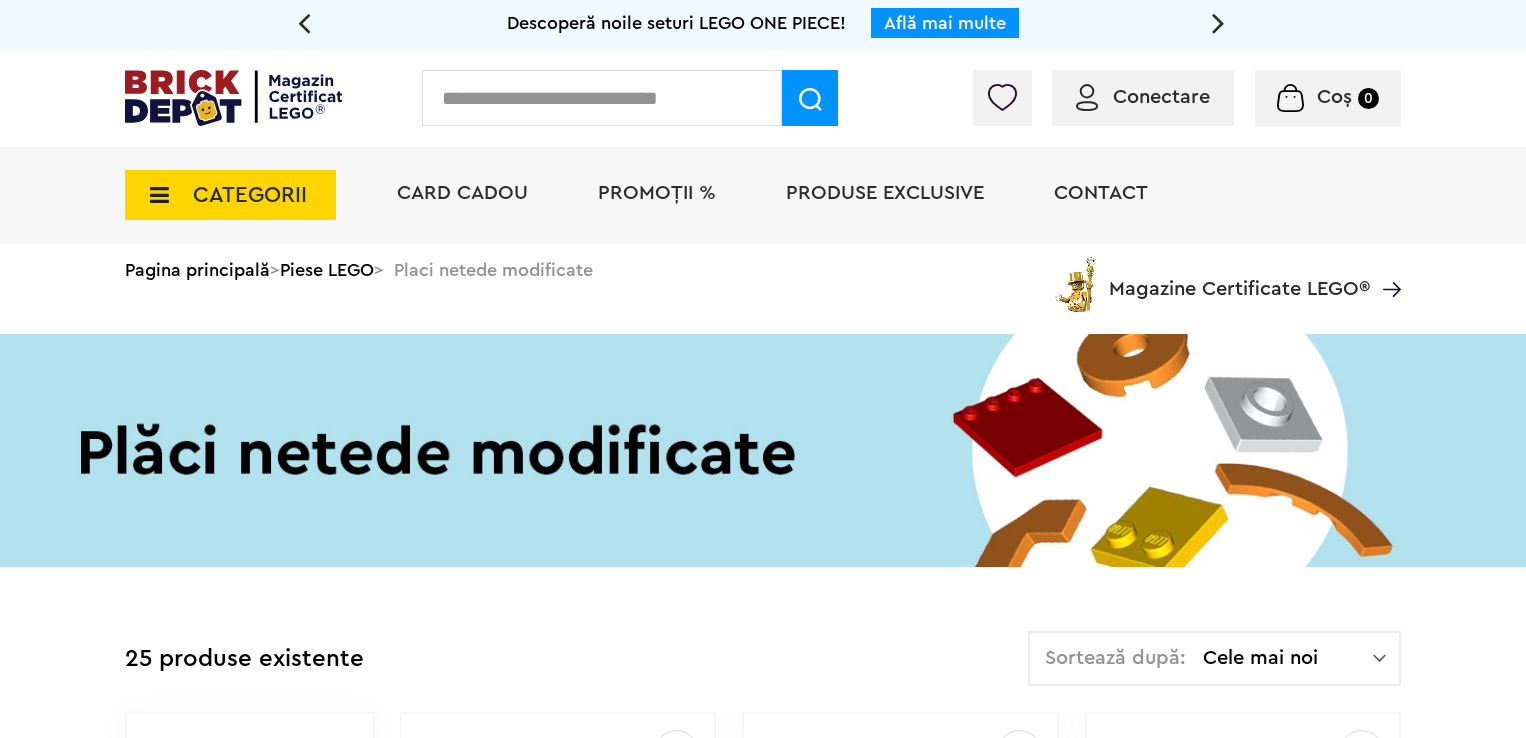 scroll, scrollTop: 0, scrollLeft: 0, axis: both 